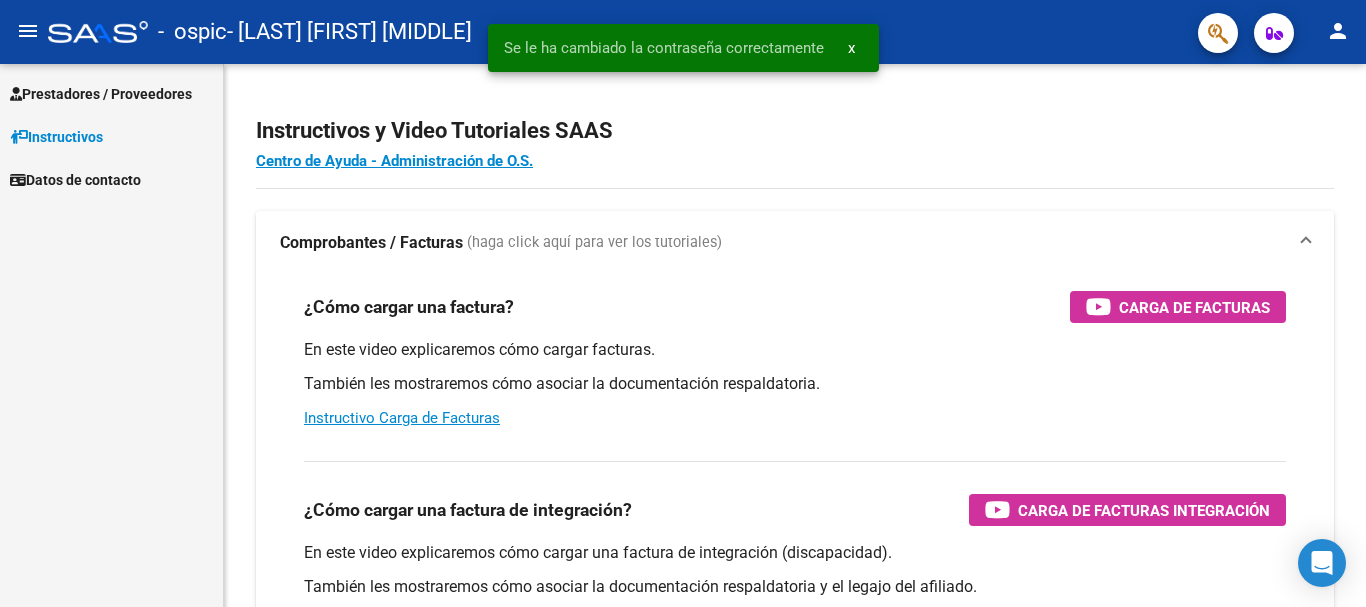 scroll, scrollTop: 0, scrollLeft: 0, axis: both 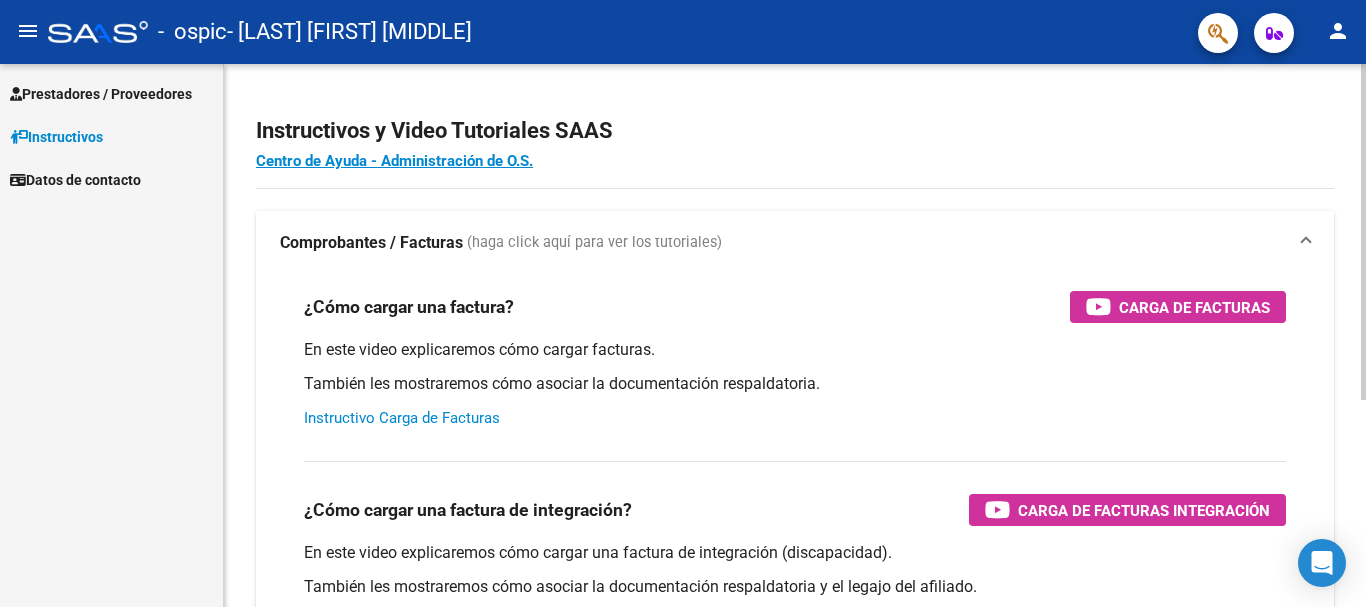 click on "Instructivo Carga de Facturas" at bounding box center [402, 418] 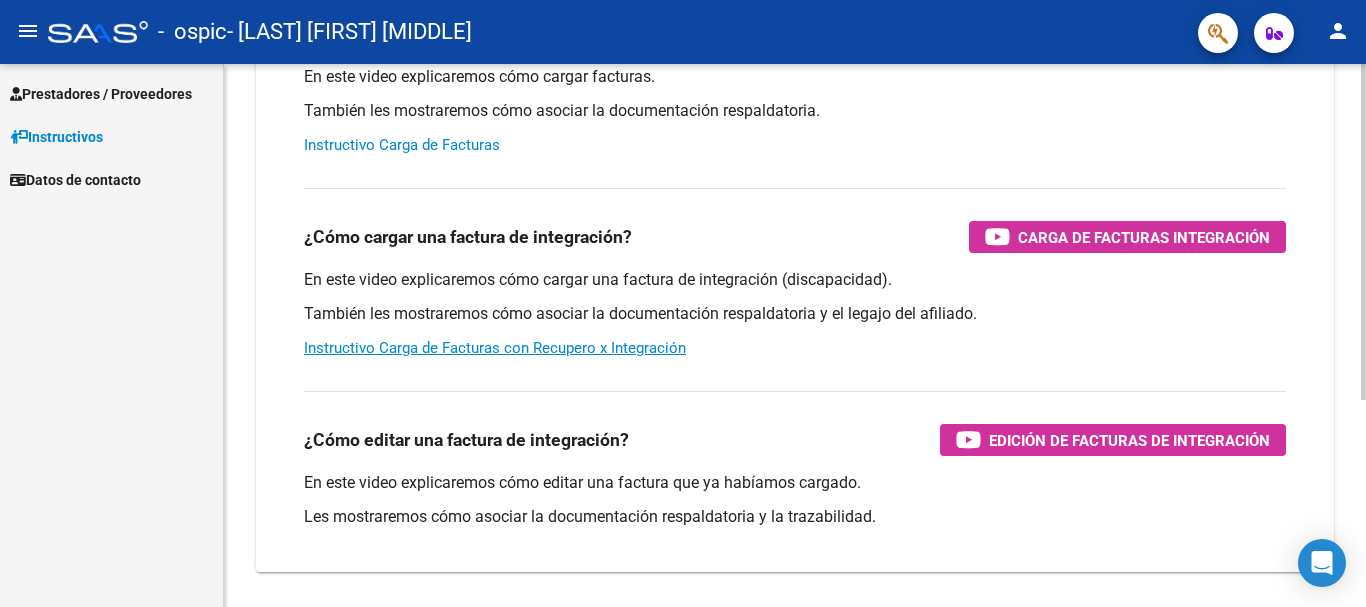 scroll, scrollTop: 300, scrollLeft: 0, axis: vertical 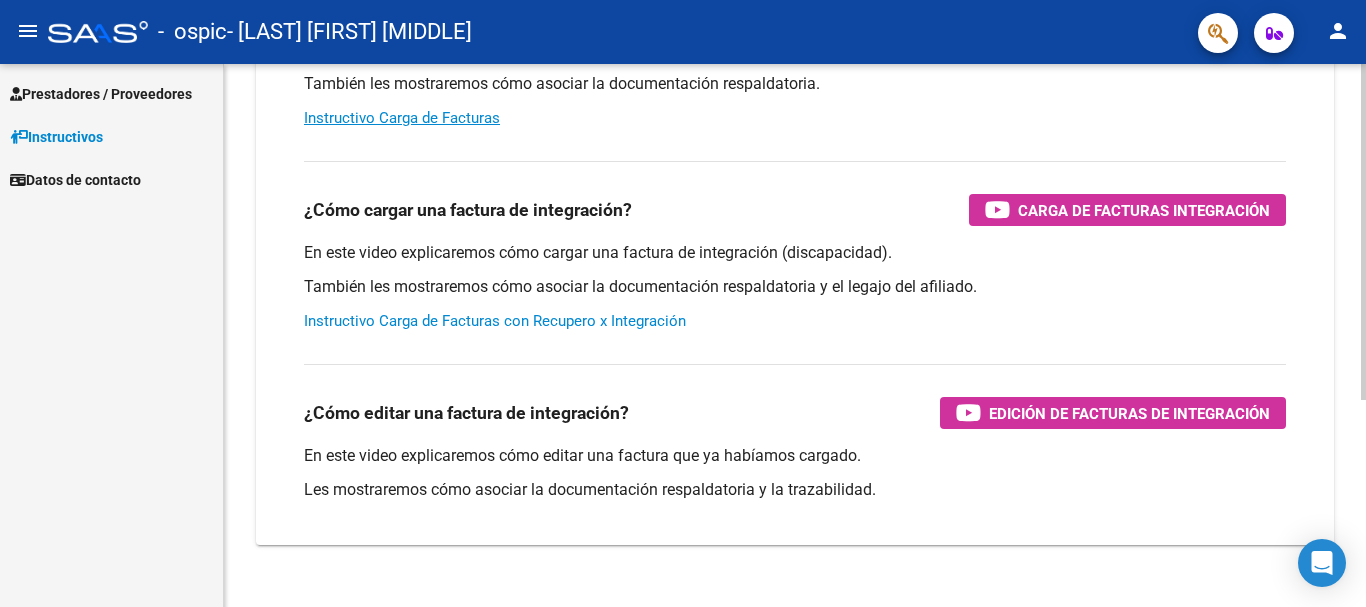 click on "Instructivo Carga de Facturas con Recupero x Integración" at bounding box center [495, 321] 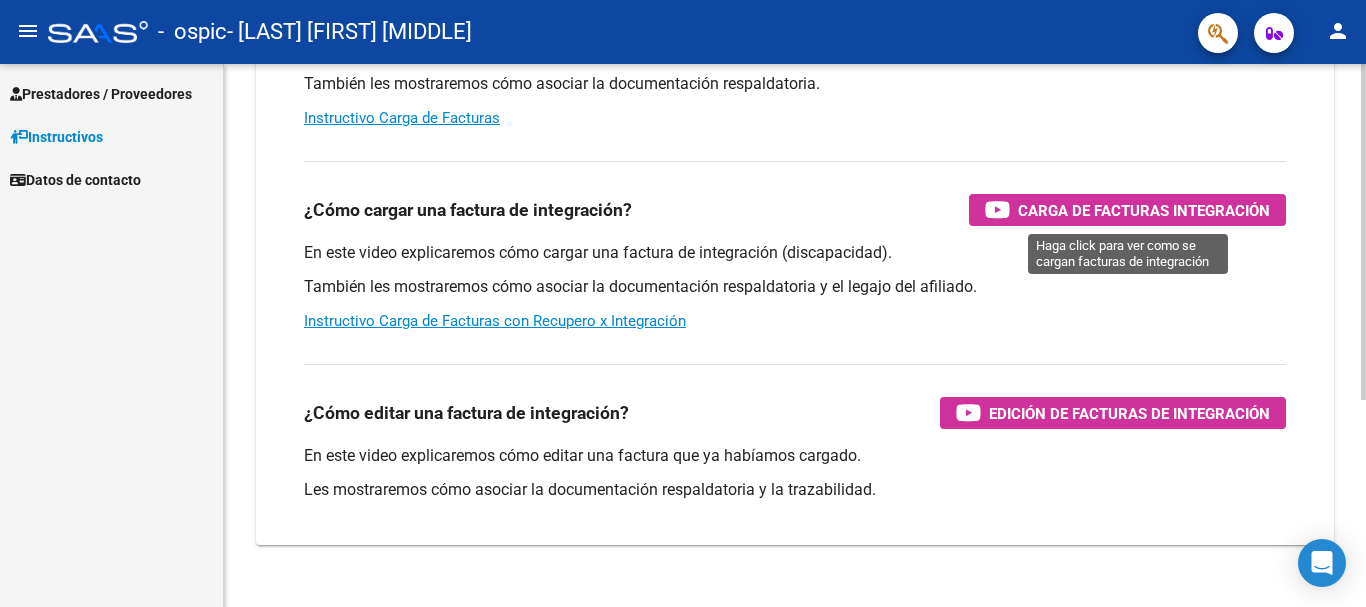 click on "Carga de Facturas Integración" at bounding box center (1144, 210) 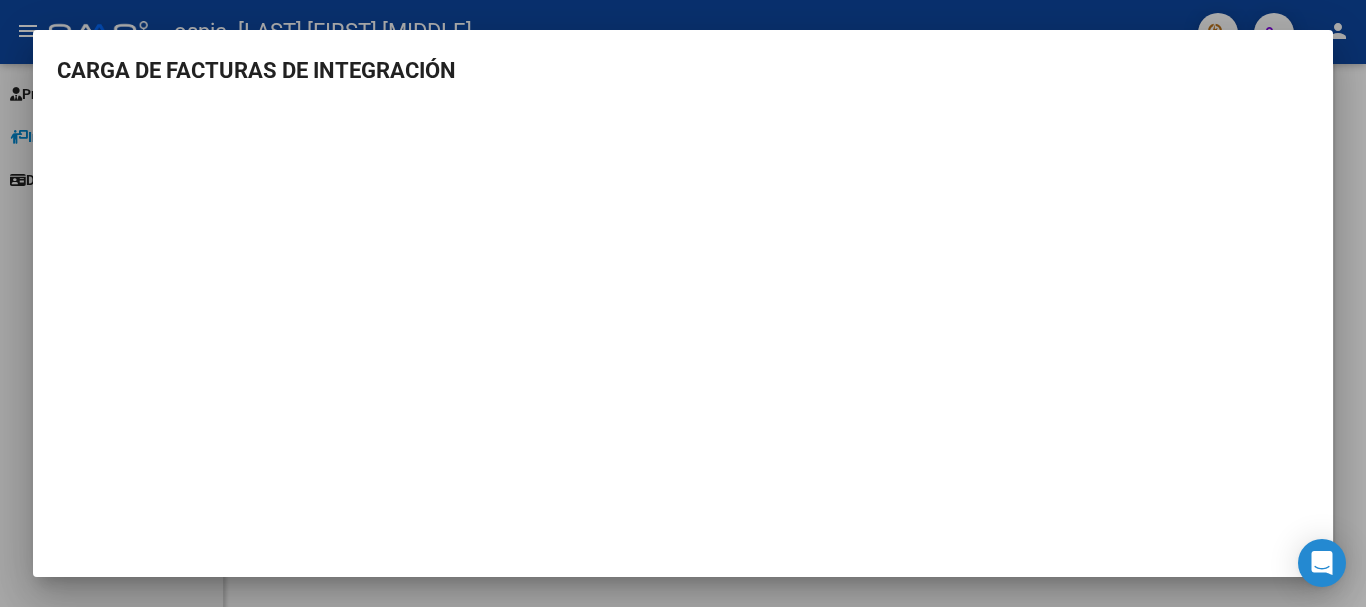 click at bounding box center (683, 303) 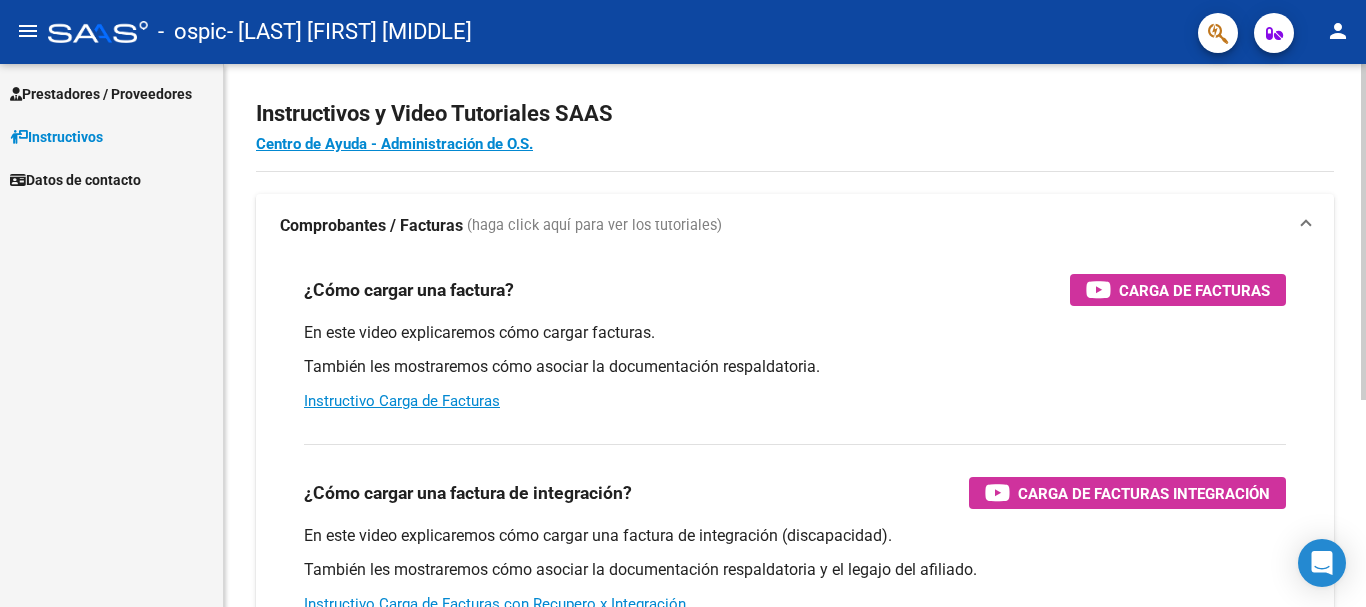 scroll, scrollTop: 0, scrollLeft: 0, axis: both 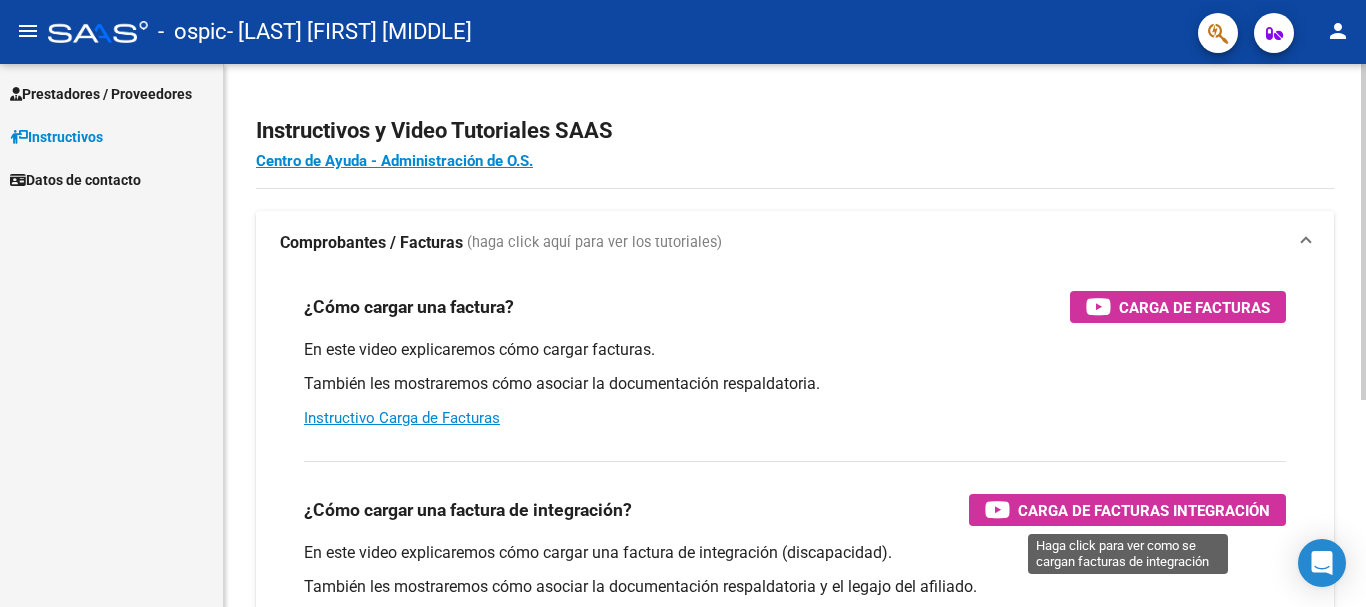 click on "Carga de Facturas Integración" at bounding box center [1144, 510] 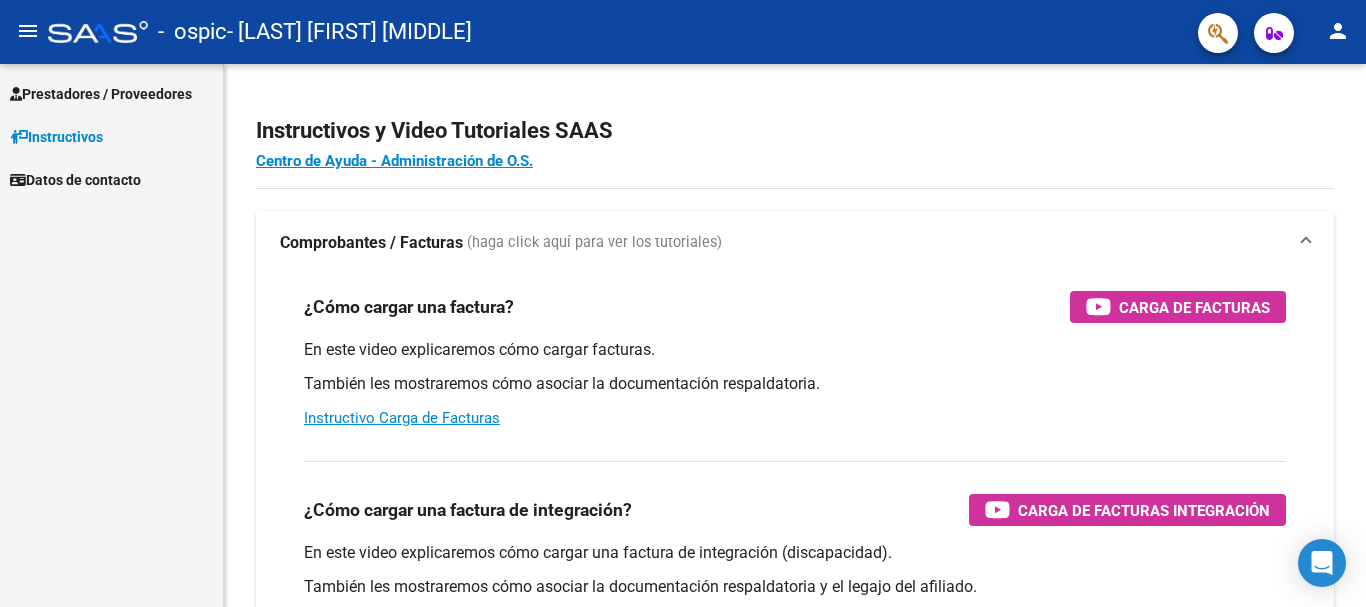scroll, scrollTop: 0, scrollLeft: 0, axis: both 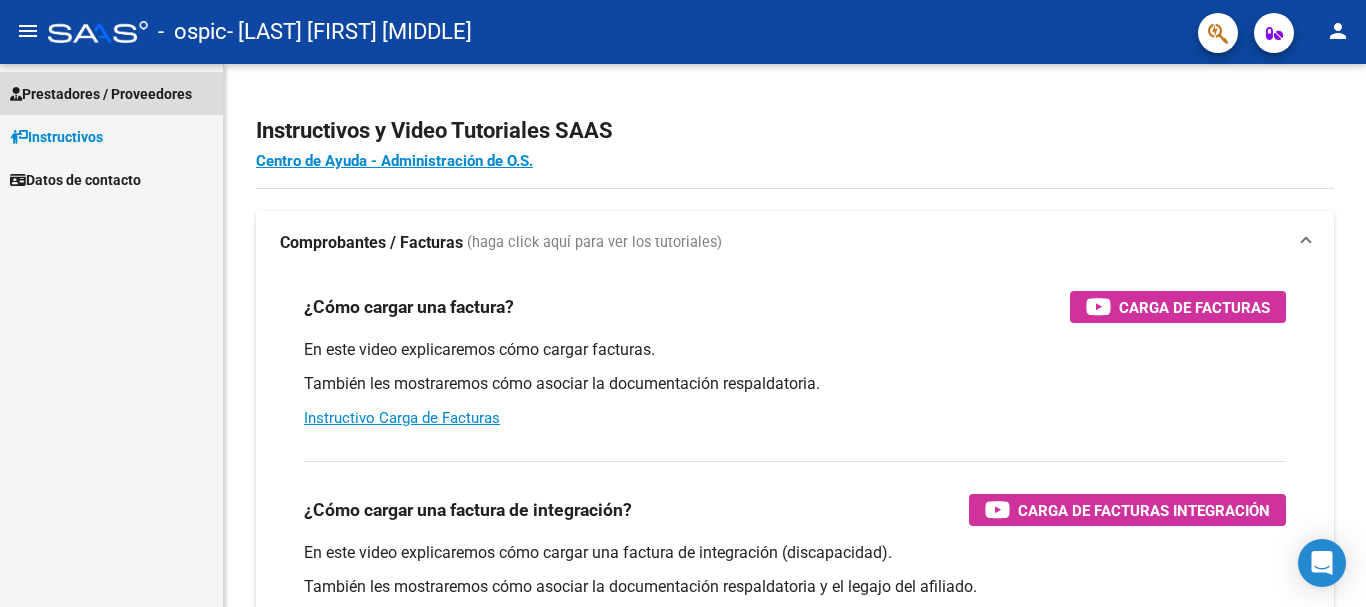 click on "Prestadores / Proveedores" at bounding box center [101, 94] 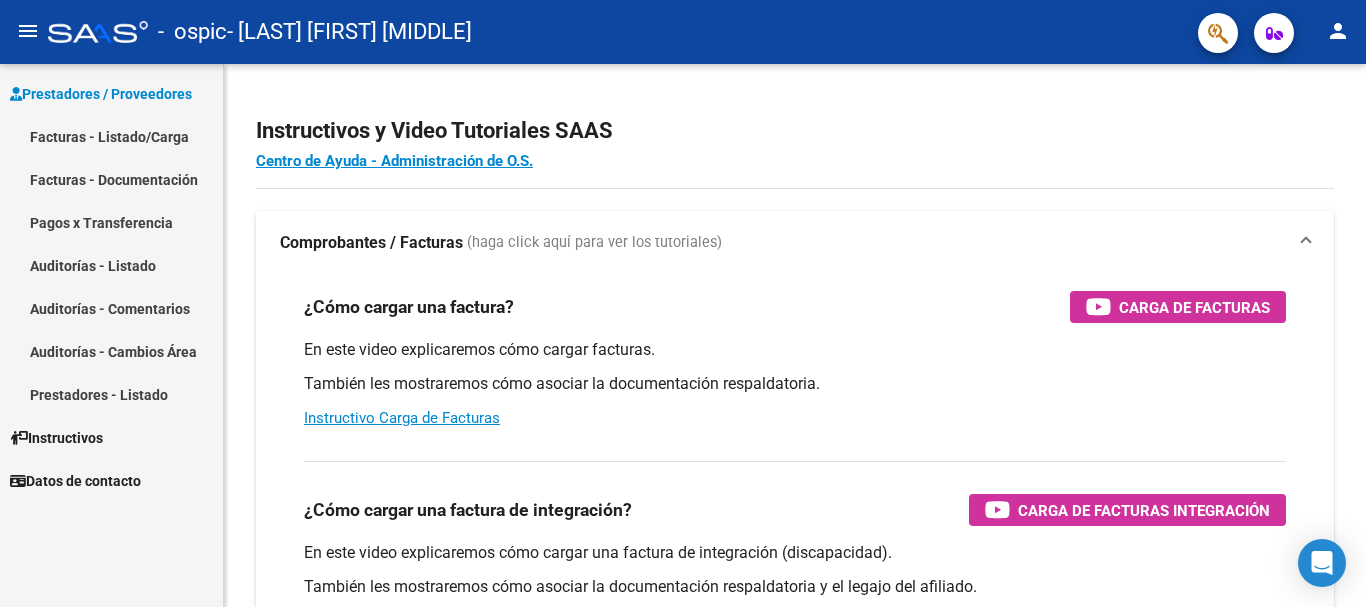 click on "Facturas - Listado/Carga" at bounding box center (111, 136) 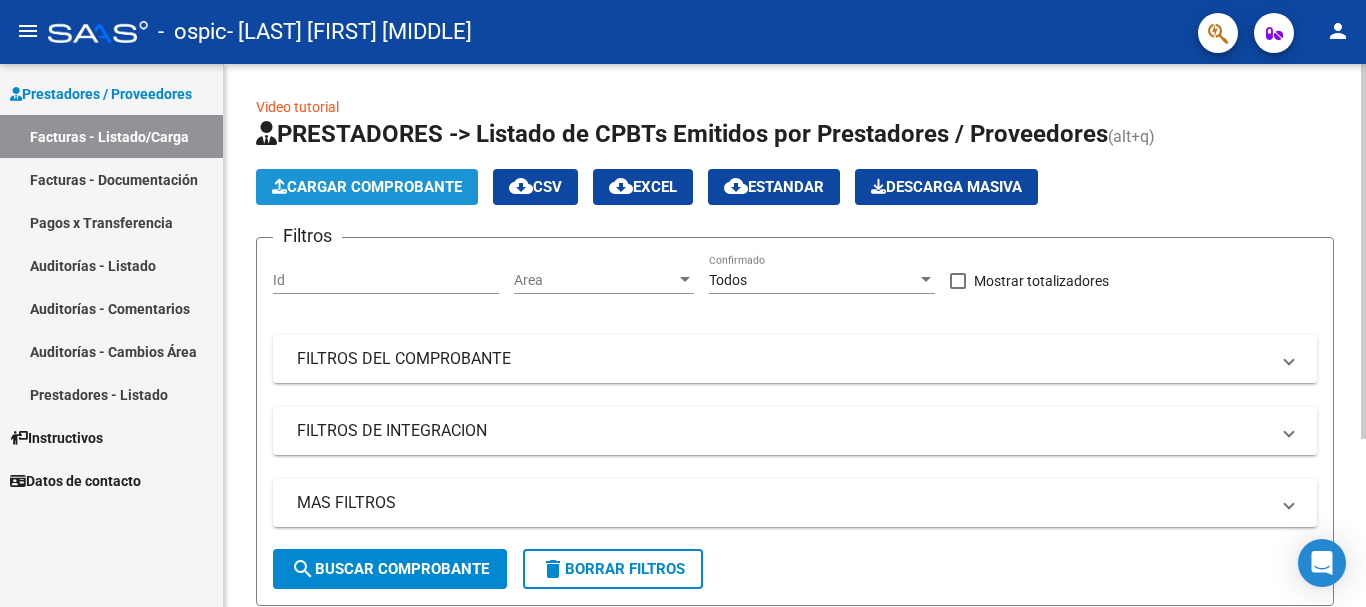 click on "Cargar Comprobante" 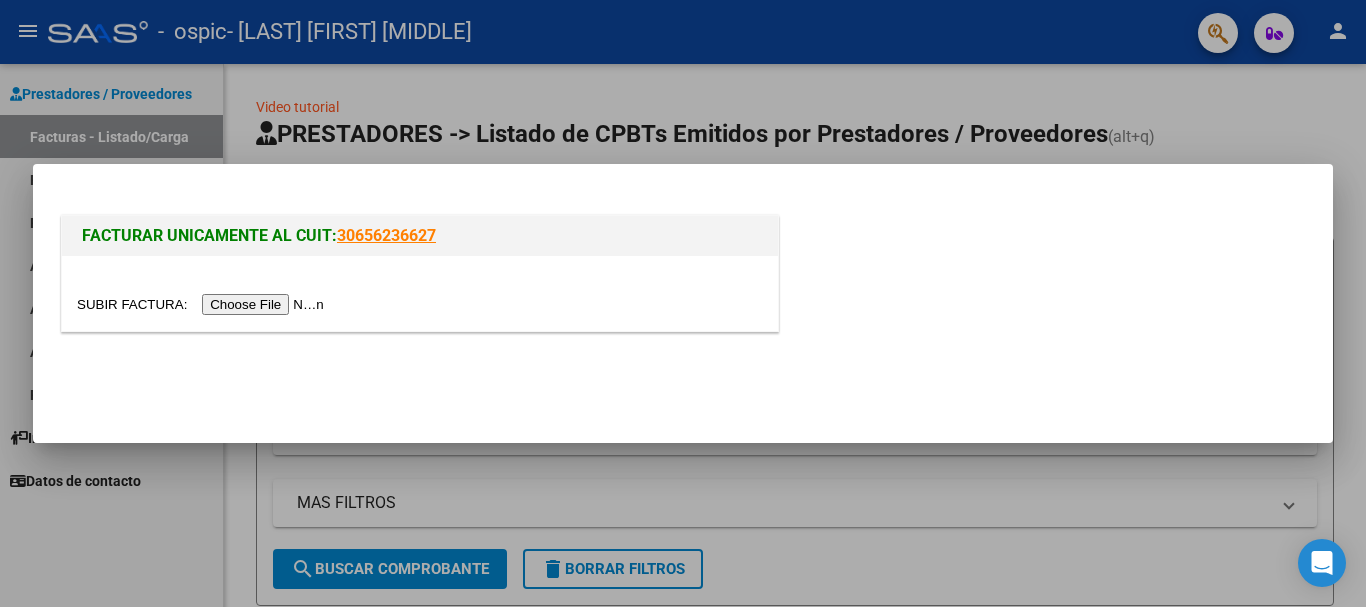 click at bounding box center [203, 304] 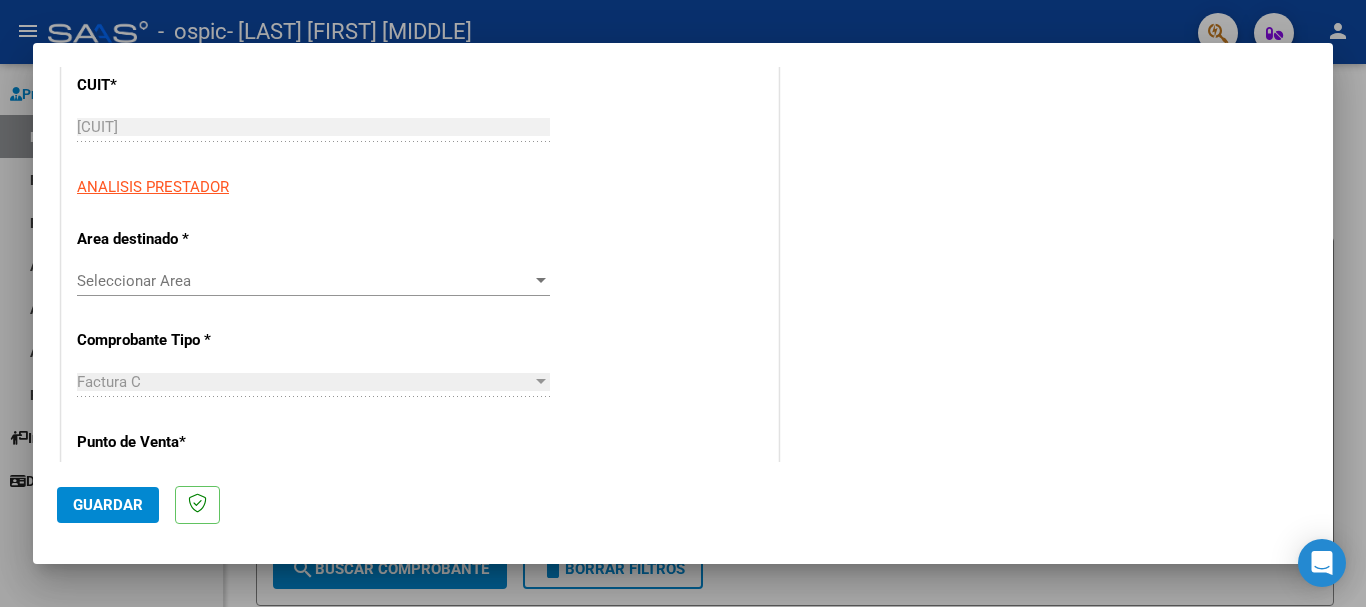 scroll, scrollTop: 300, scrollLeft: 0, axis: vertical 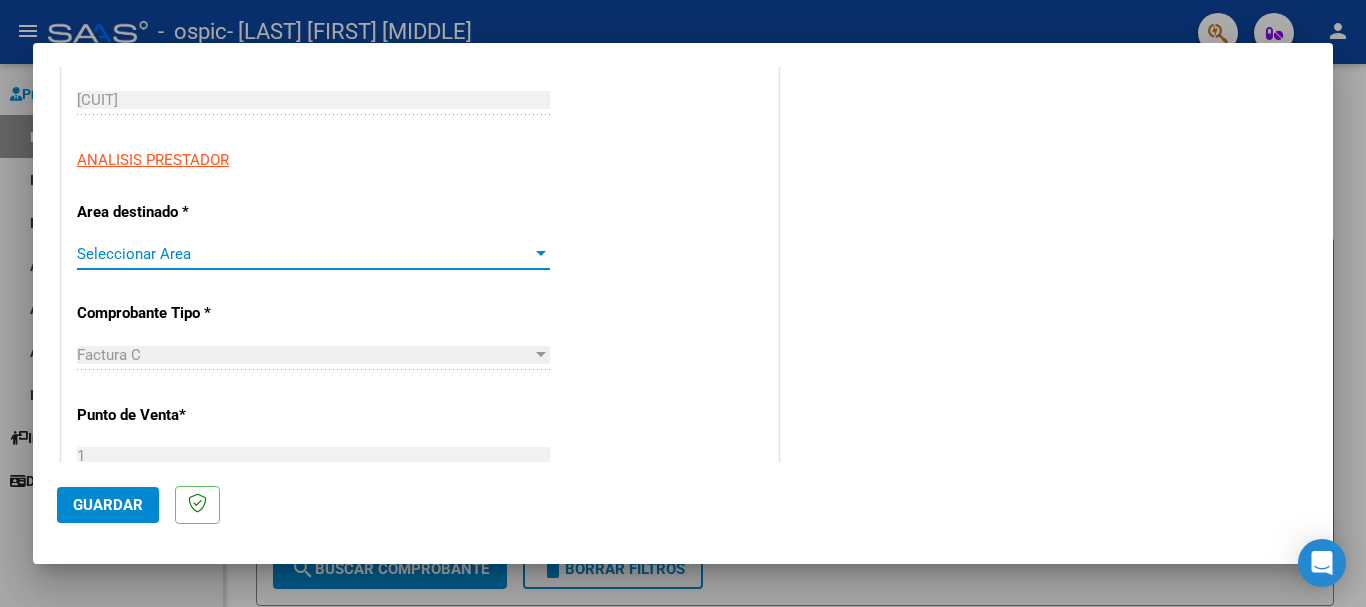 click at bounding box center (541, 253) 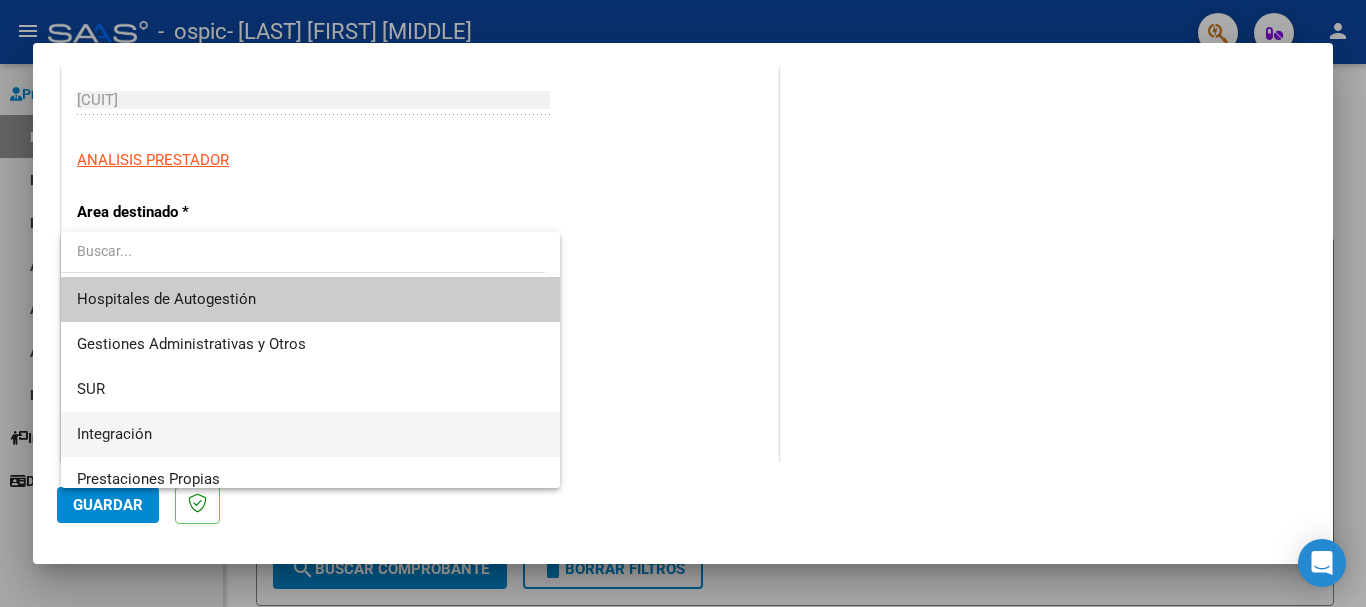 click on "Integración" at bounding box center (310, 434) 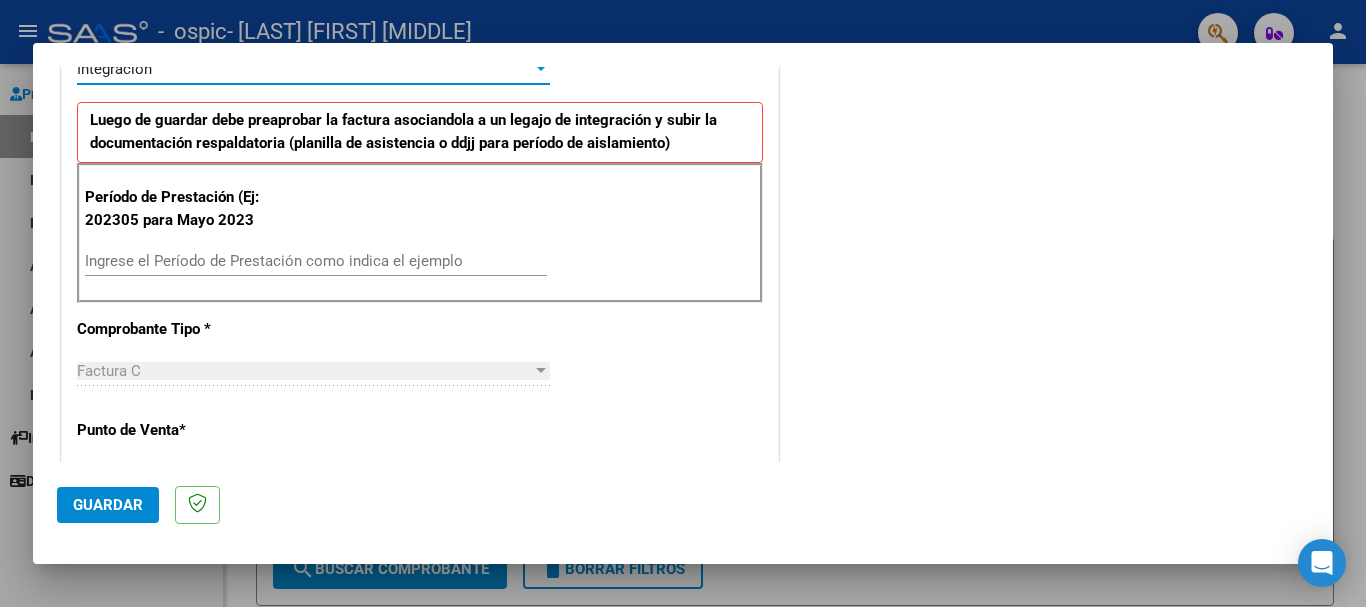 scroll, scrollTop: 500, scrollLeft: 0, axis: vertical 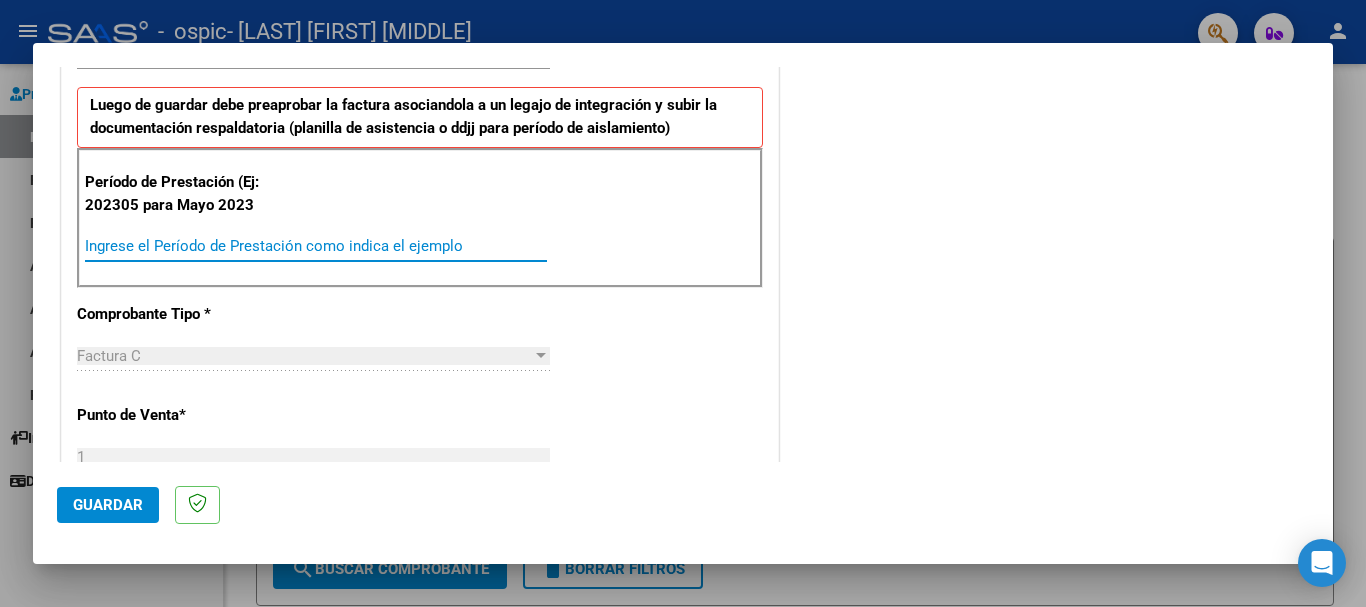 click on "Ingrese el Período de Prestación como indica el ejemplo" at bounding box center [316, 246] 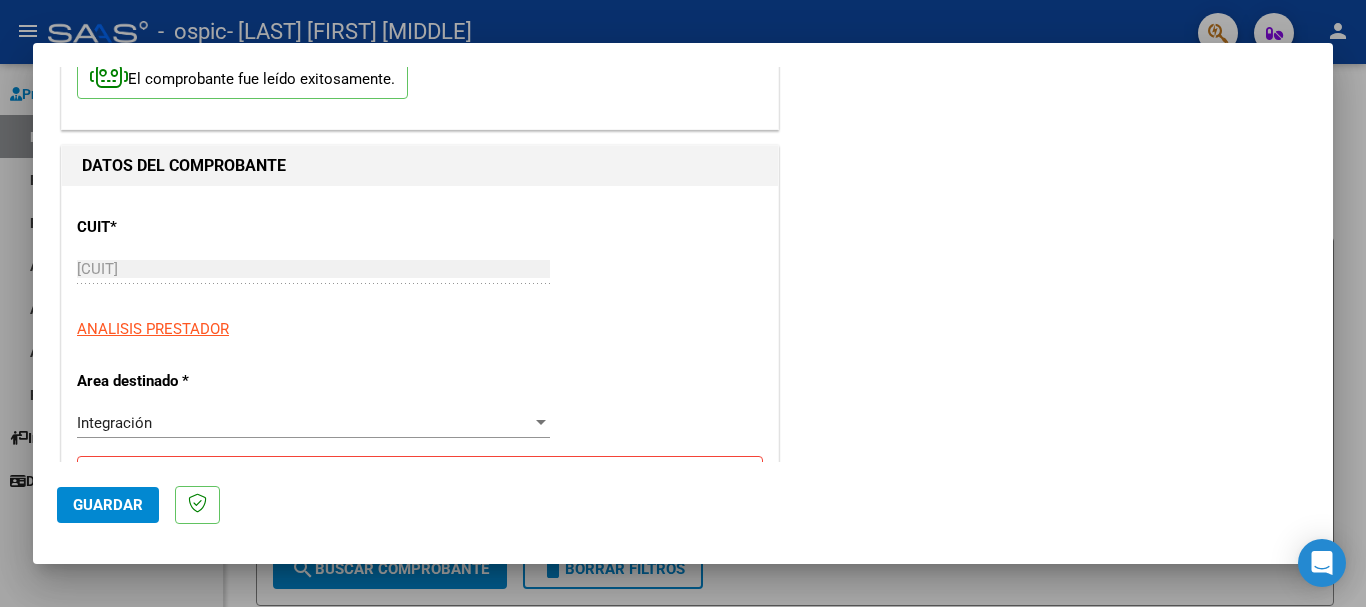 scroll, scrollTop: 0, scrollLeft: 0, axis: both 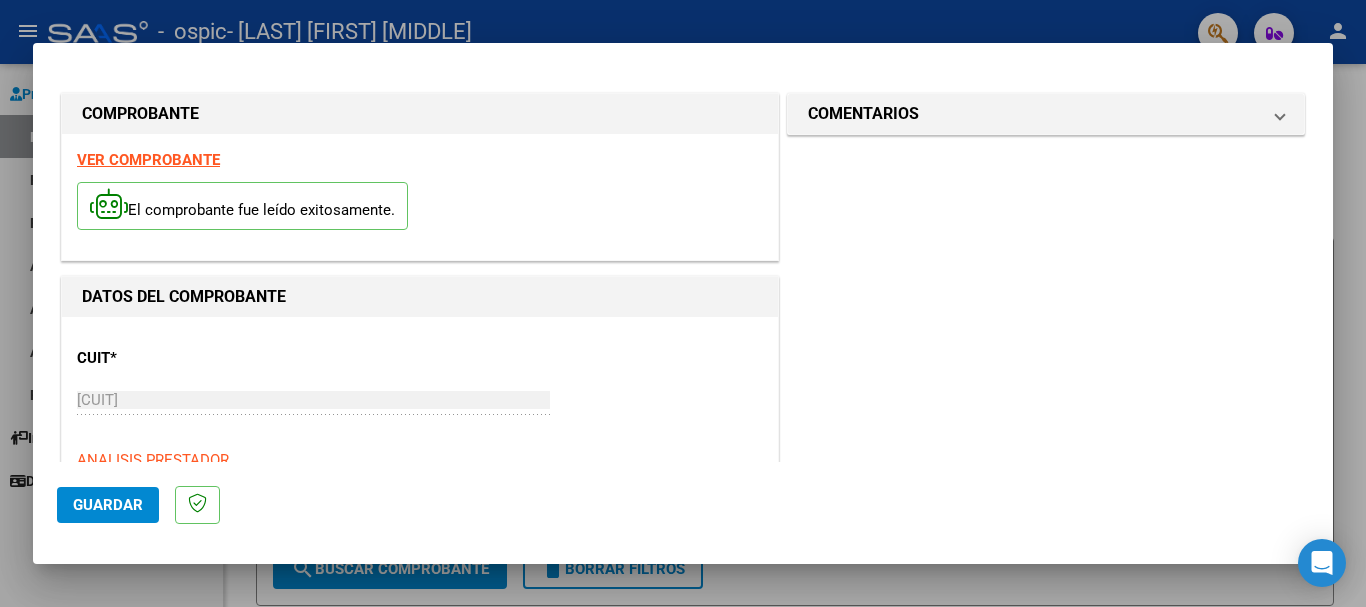 type on "202506" 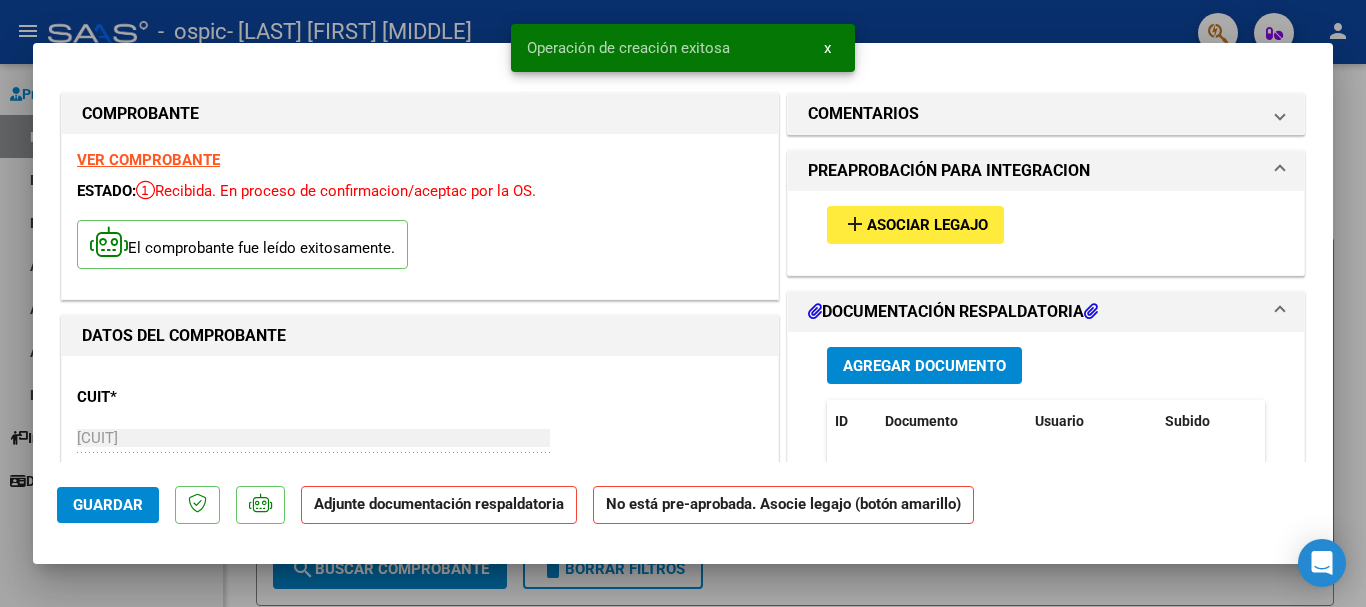 click on "No está pre-aprobada. Asocie legajo (botón amarillo)" 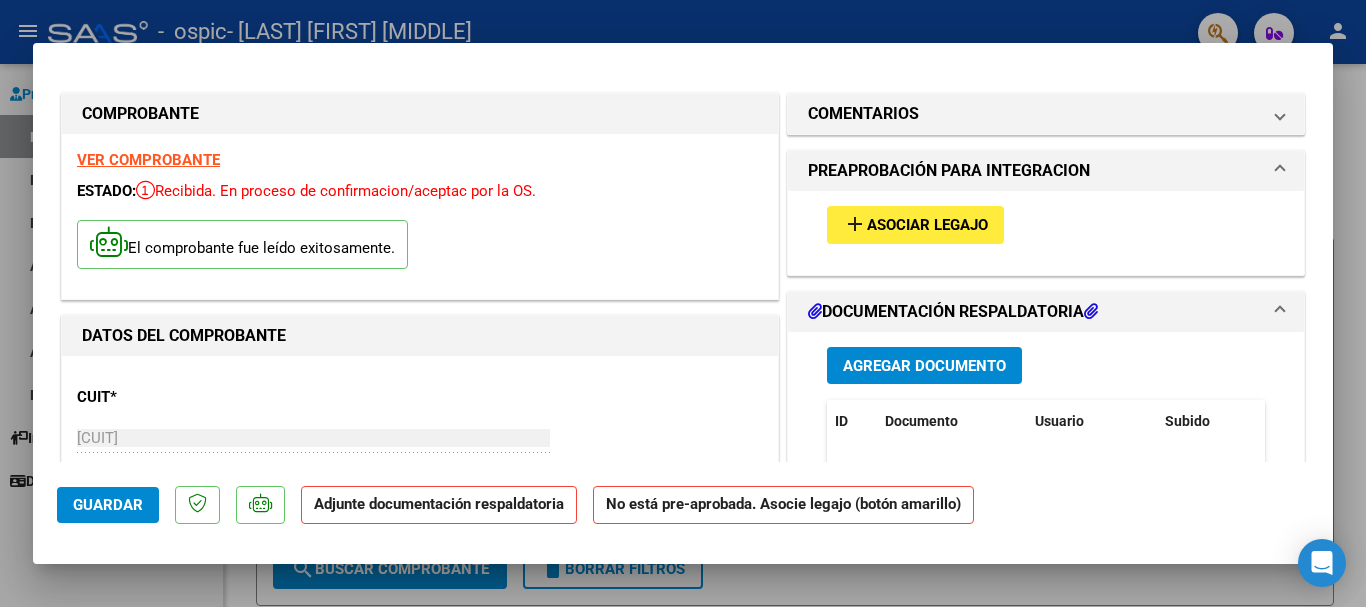 click on "El comprobante fue leído exitosamente." at bounding box center [420, 247] 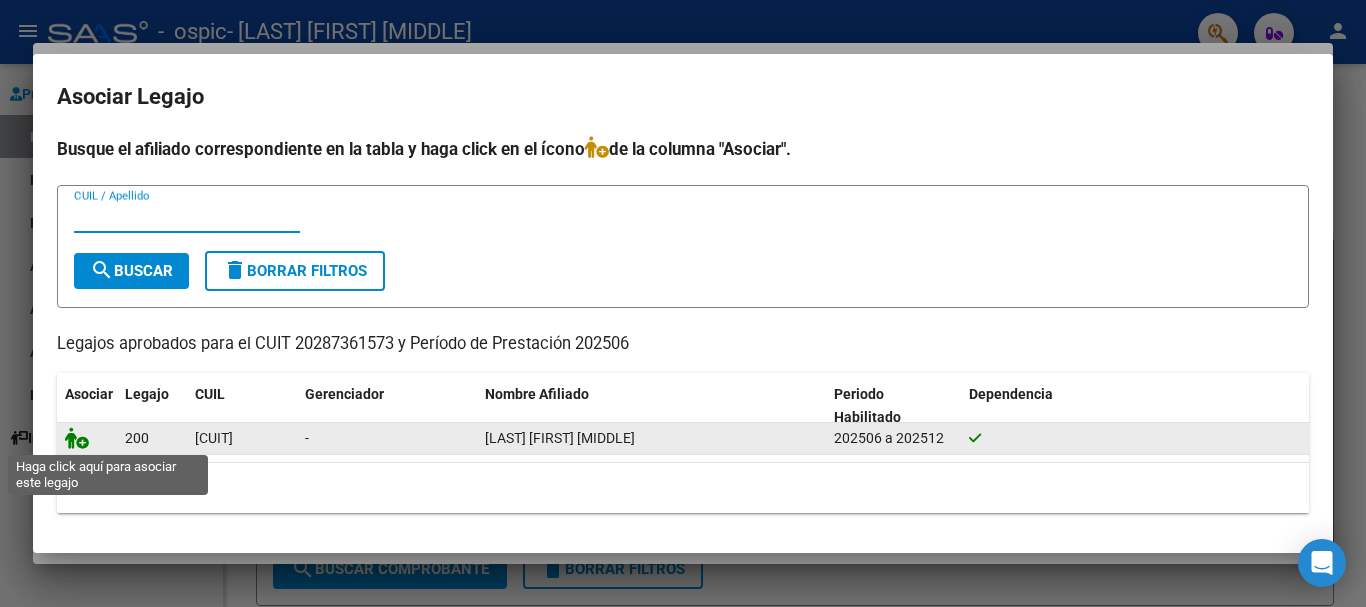 click 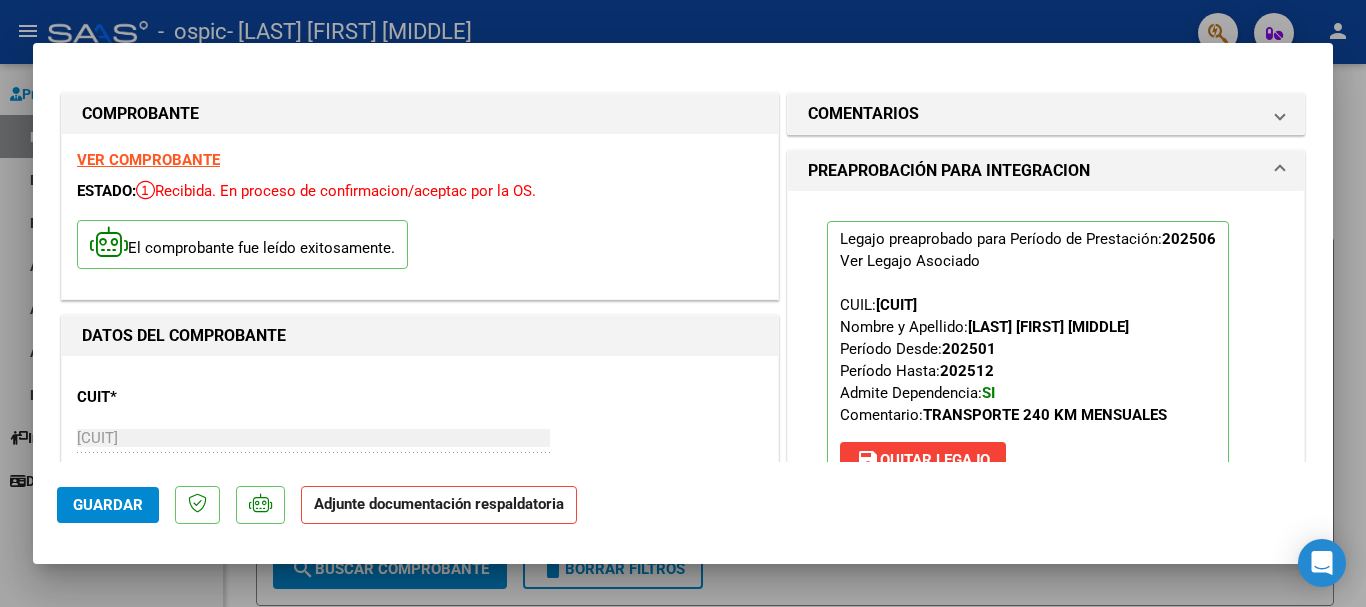 click on "CUIT  *   [CUIT] Ingresar CUIT  ANALISIS PRESTADOR  [LAST] [FIRST] [MIDDLE]  ARCA Padrón" at bounding box center [420, 459] 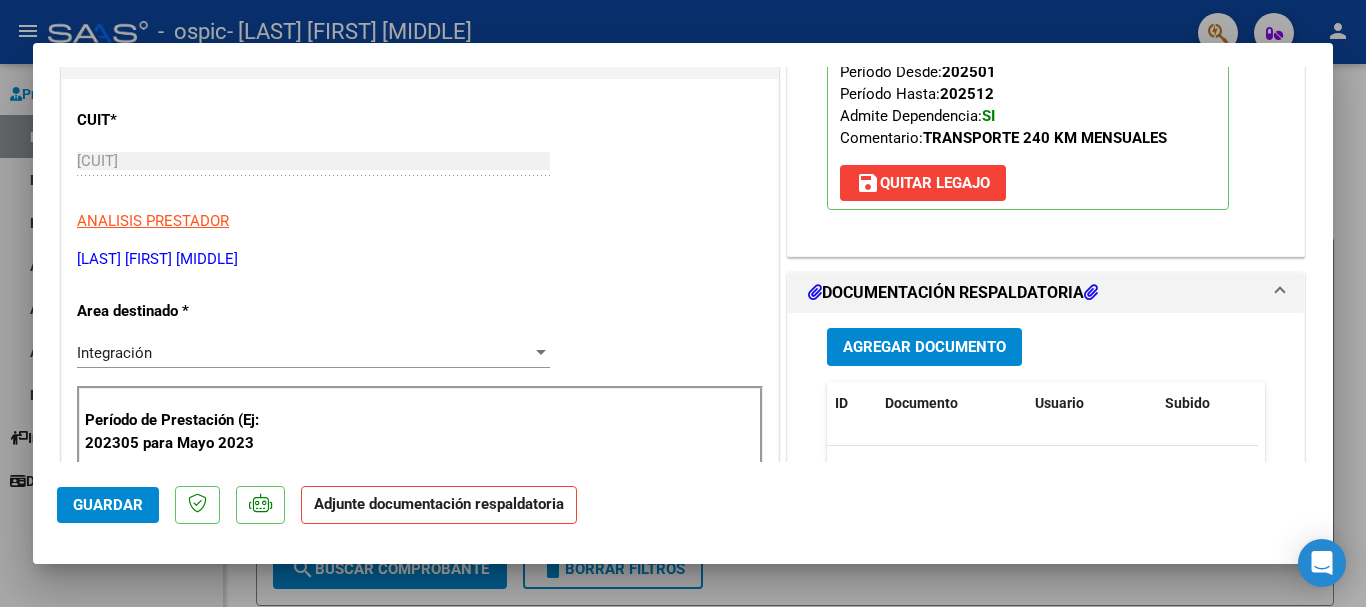scroll, scrollTop: 300, scrollLeft: 0, axis: vertical 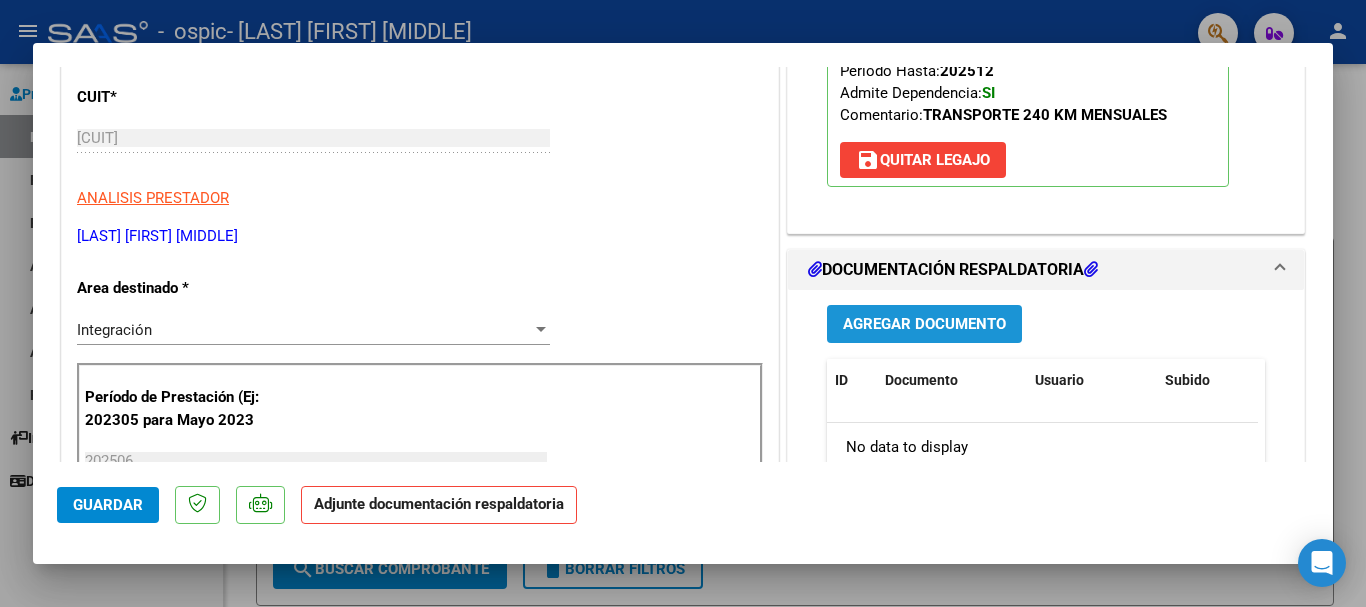 click on "Agregar Documento" at bounding box center (924, 325) 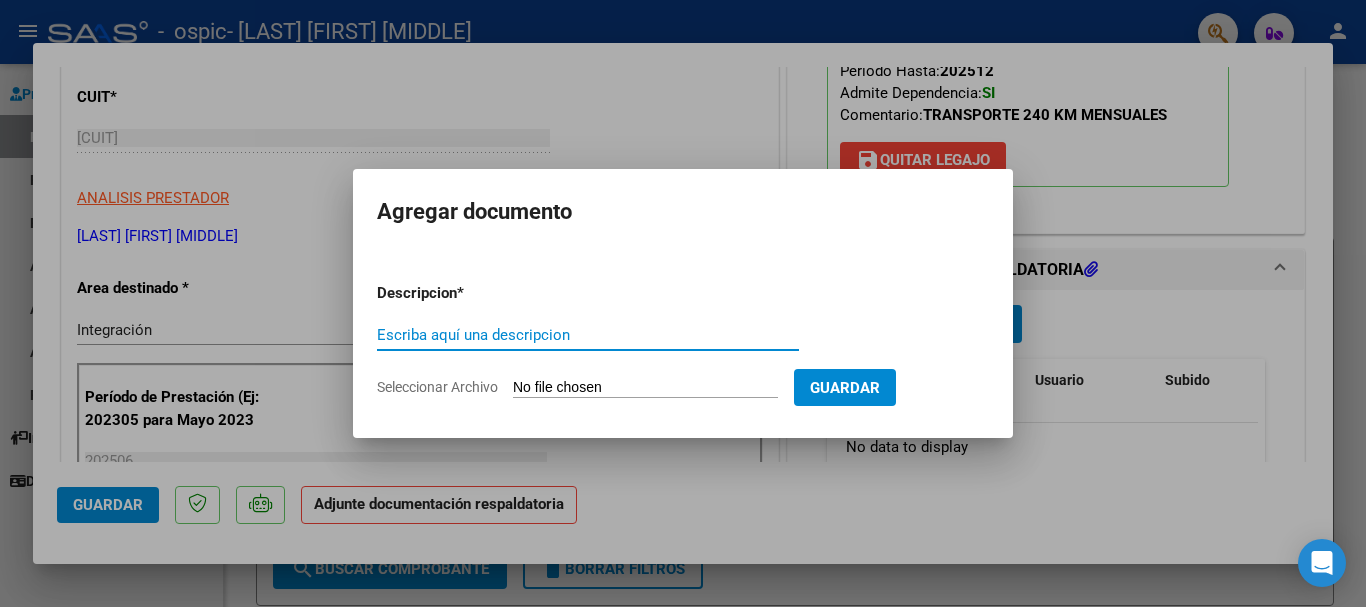 click on "Escriba aquí una descripcion" at bounding box center (588, 335) 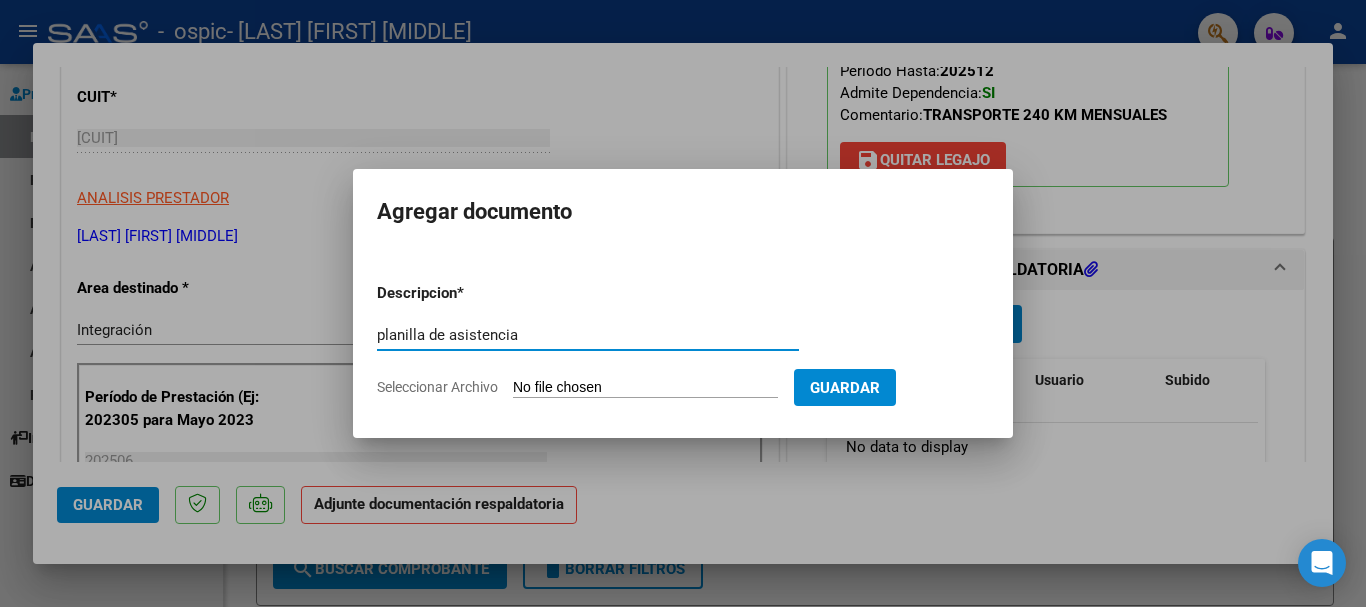 type on "planilla de asistencia" 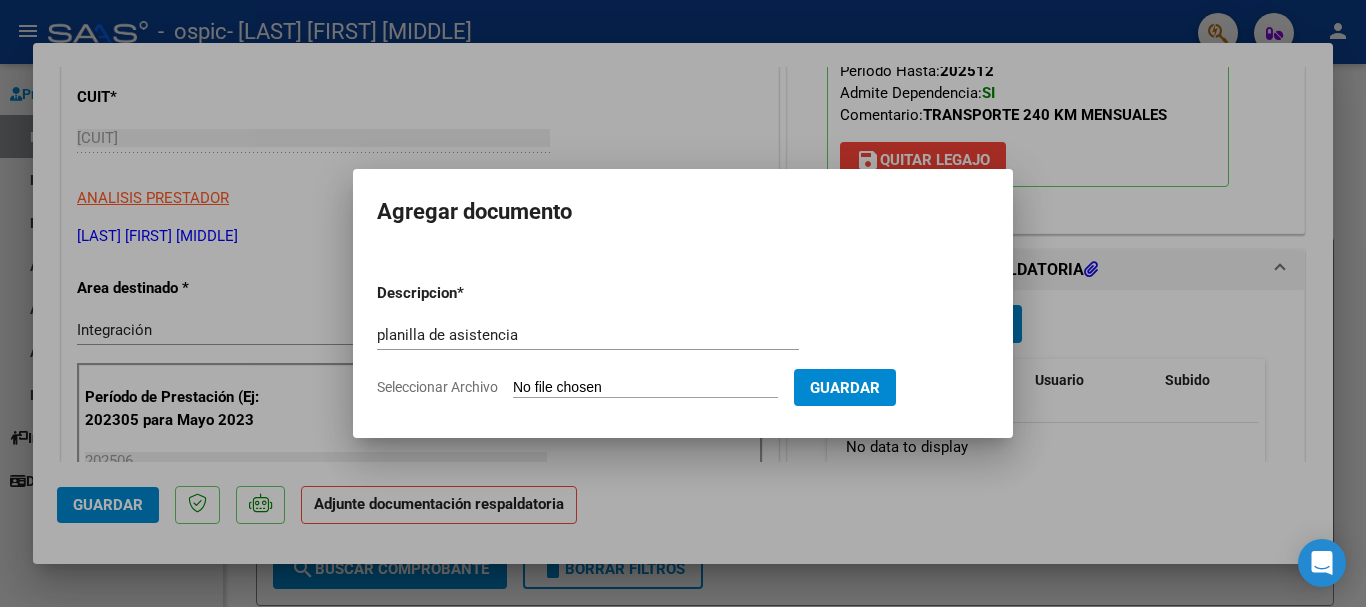 type on "C:\fakepath\2025-08-07_001.jpg" 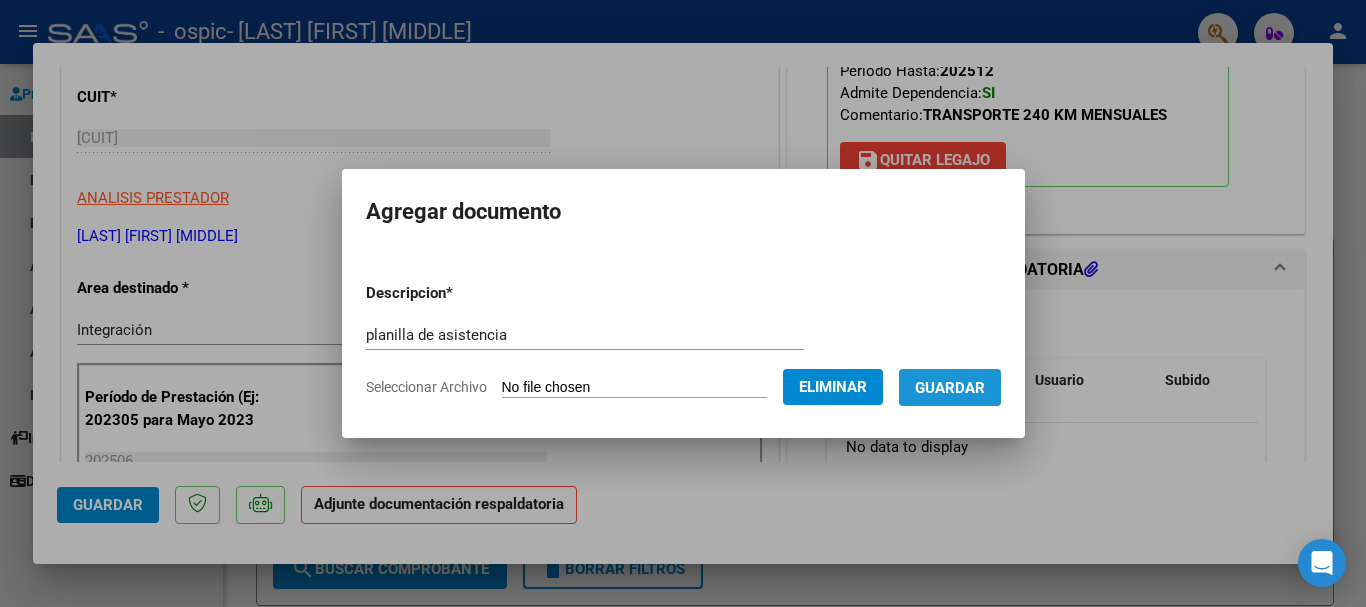 click on "Guardar" at bounding box center [950, 388] 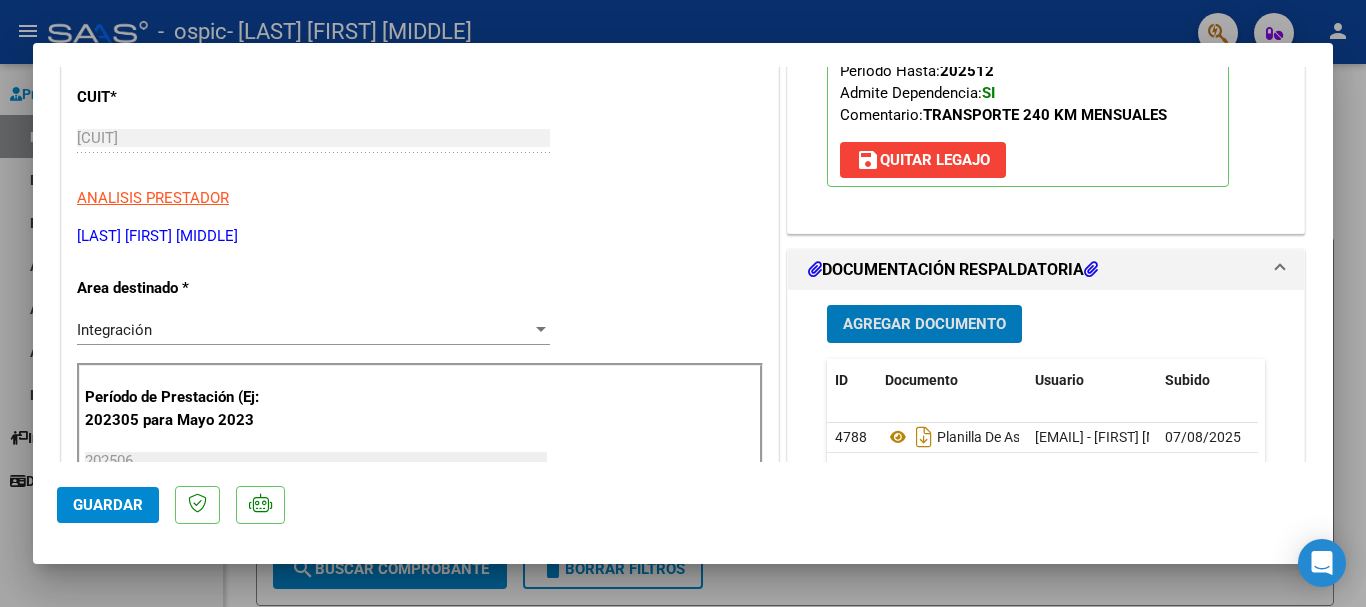 click on "Guardar" 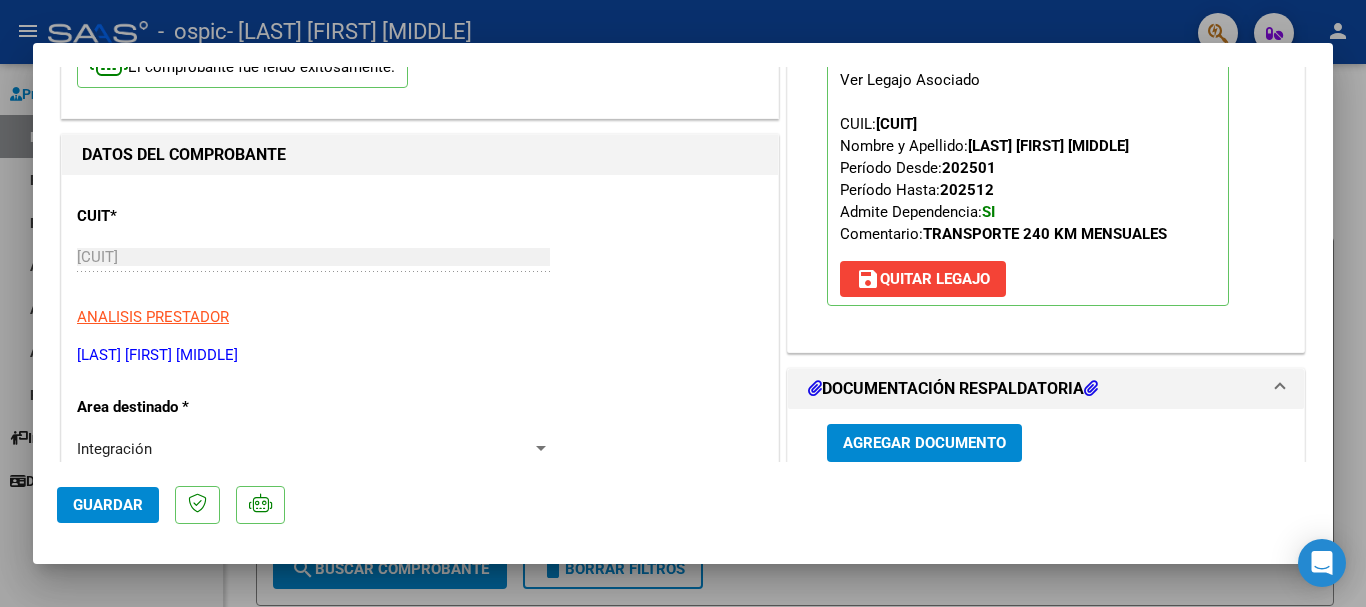 scroll, scrollTop: 0, scrollLeft: 0, axis: both 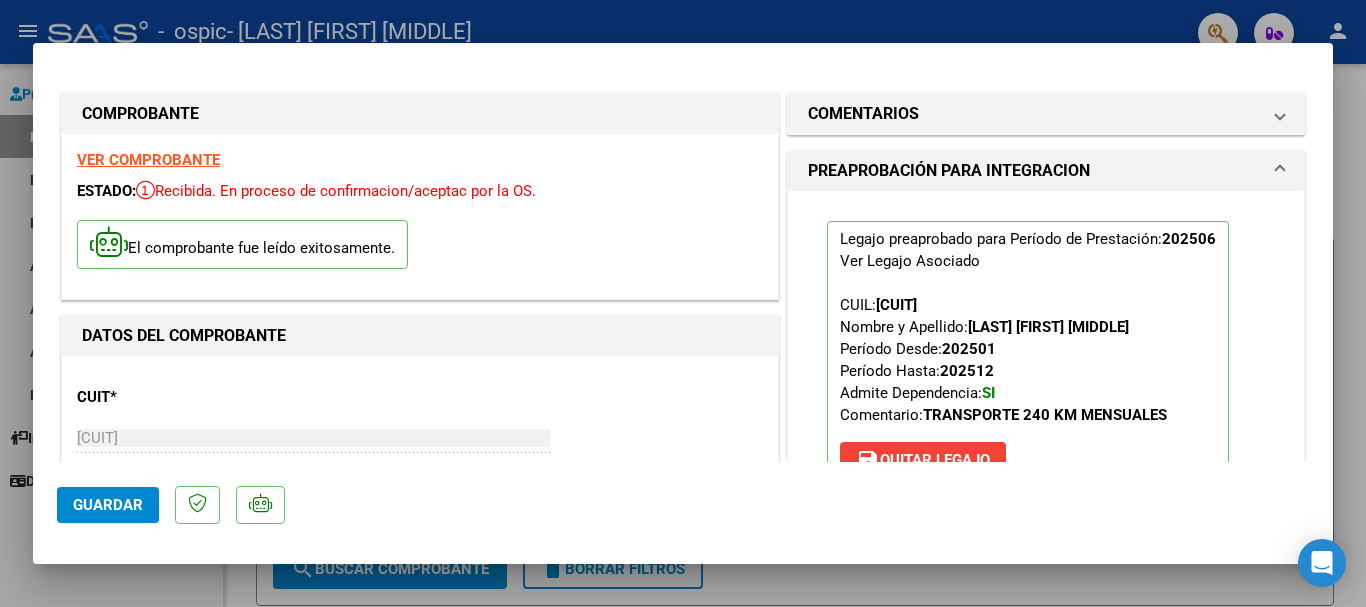 click at bounding box center [683, 303] 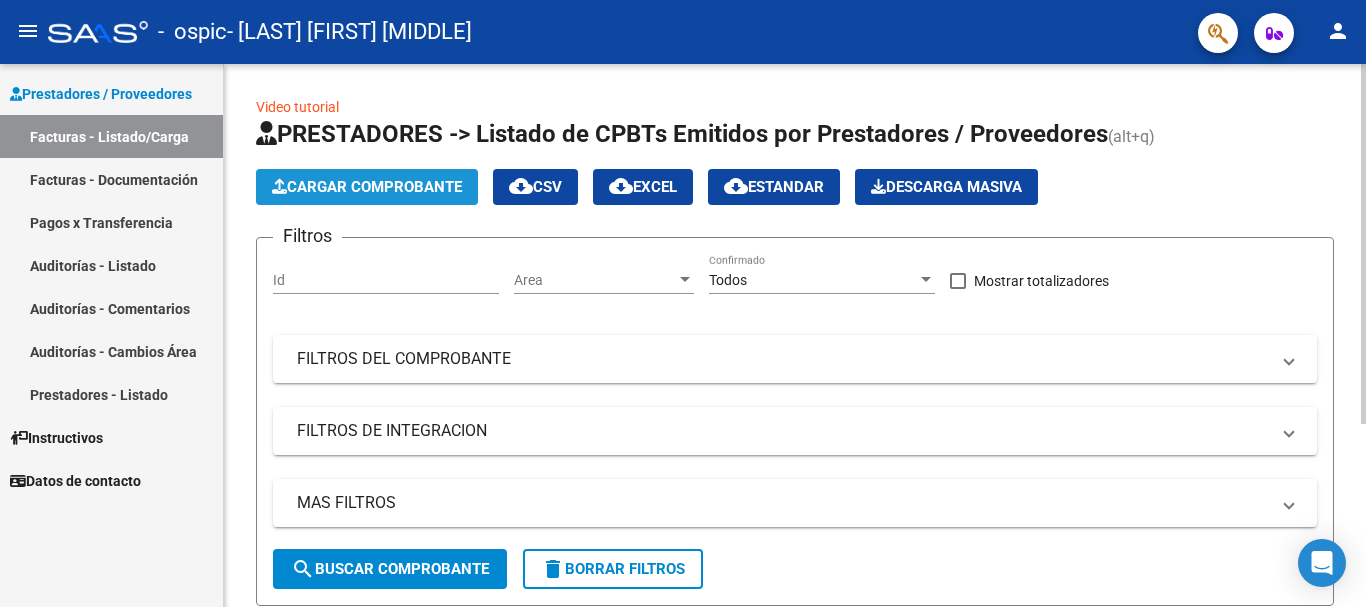 click on "Cargar Comprobante" 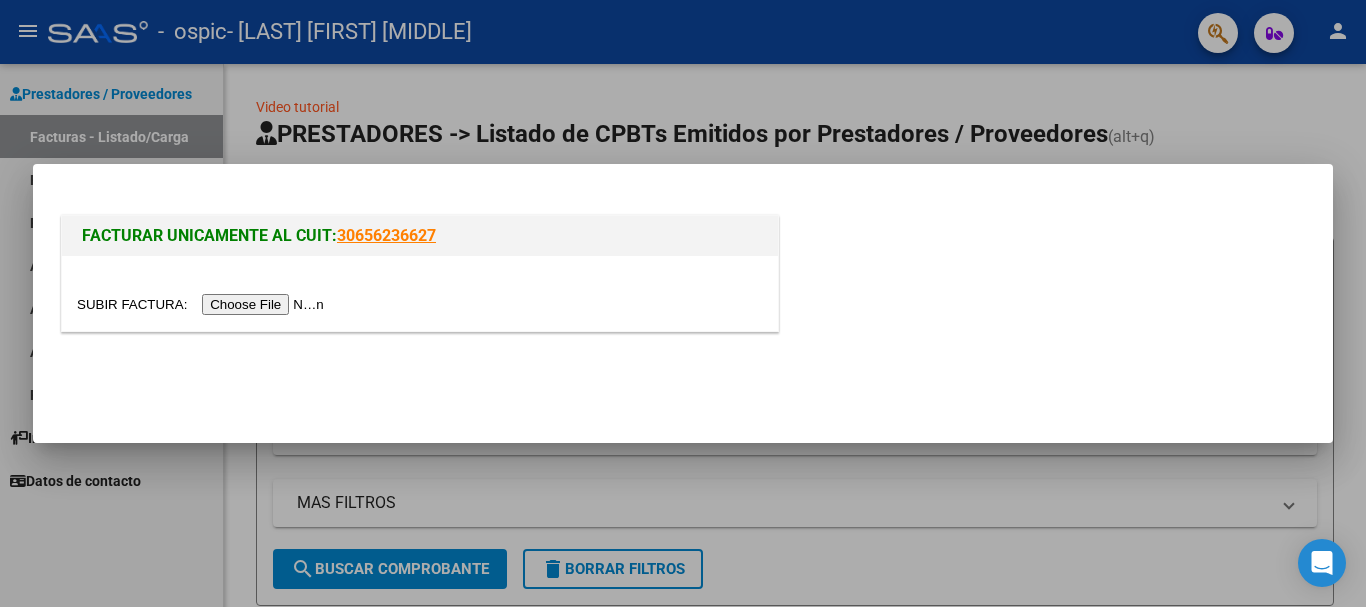 click at bounding box center (203, 304) 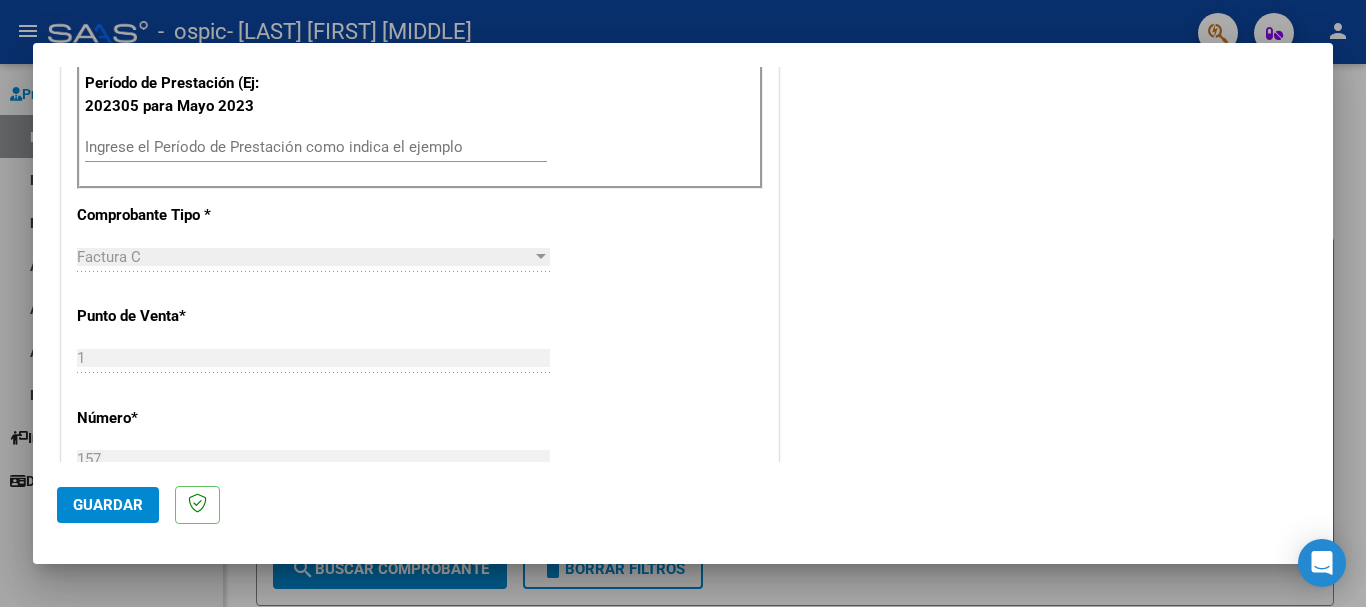 scroll, scrollTop: 600, scrollLeft: 0, axis: vertical 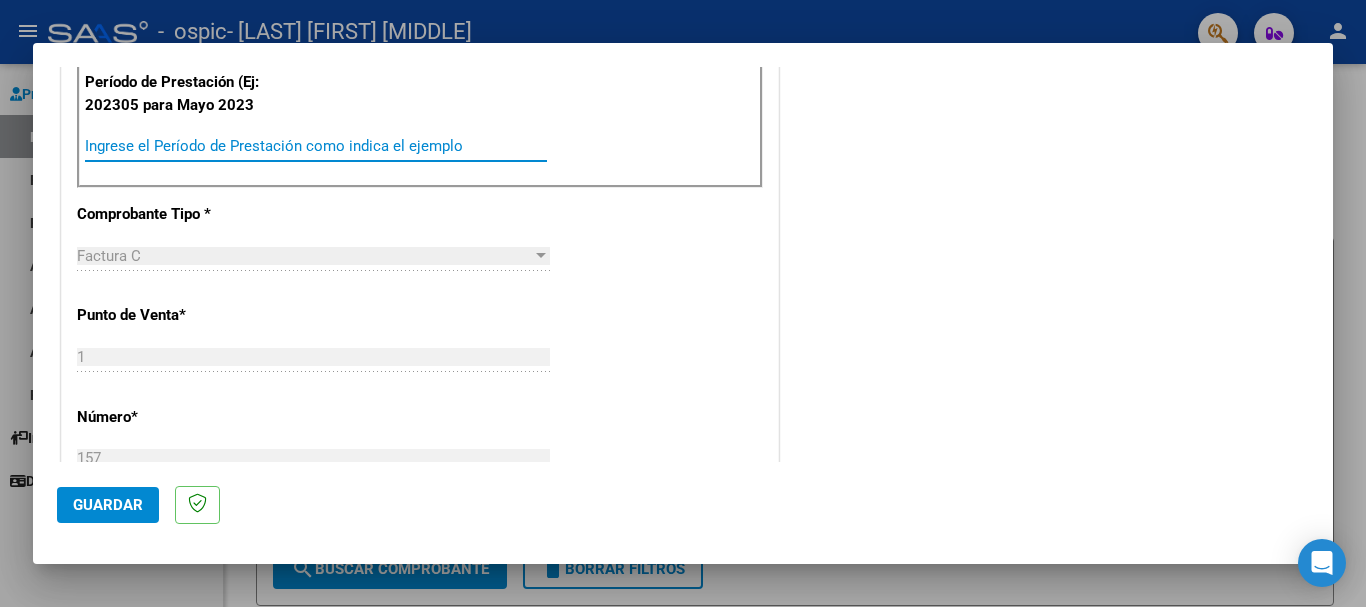 click on "Ingrese el Período de Prestación como indica el ejemplo" at bounding box center (316, 146) 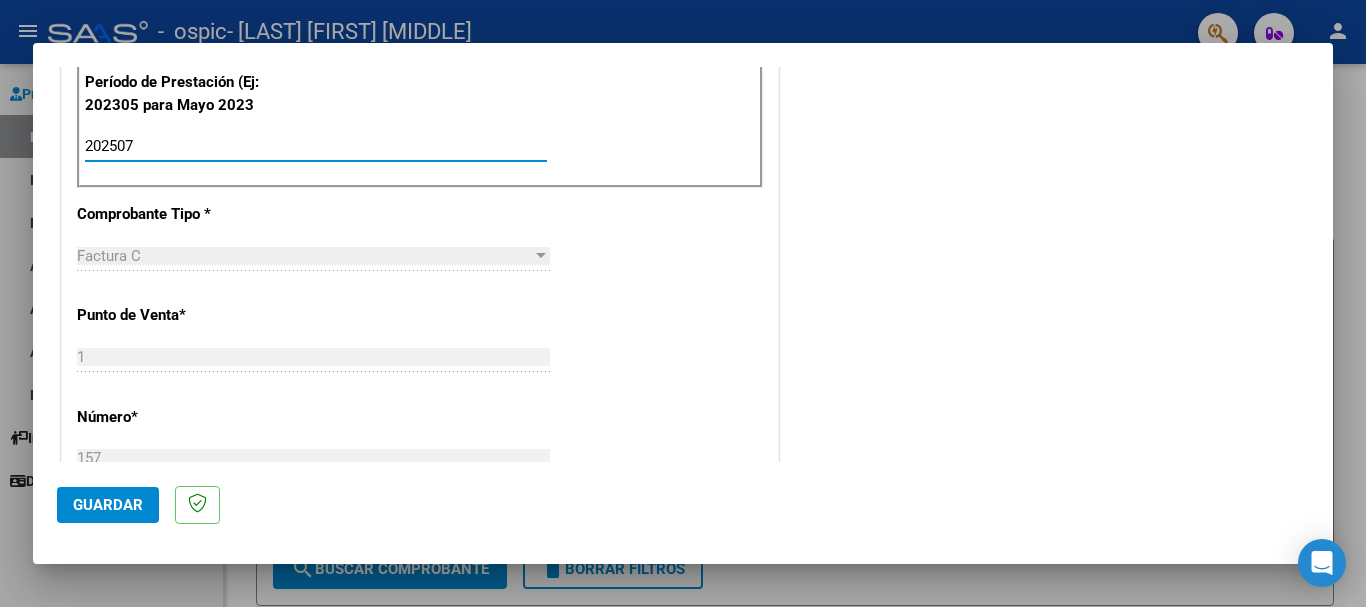 type on "202507" 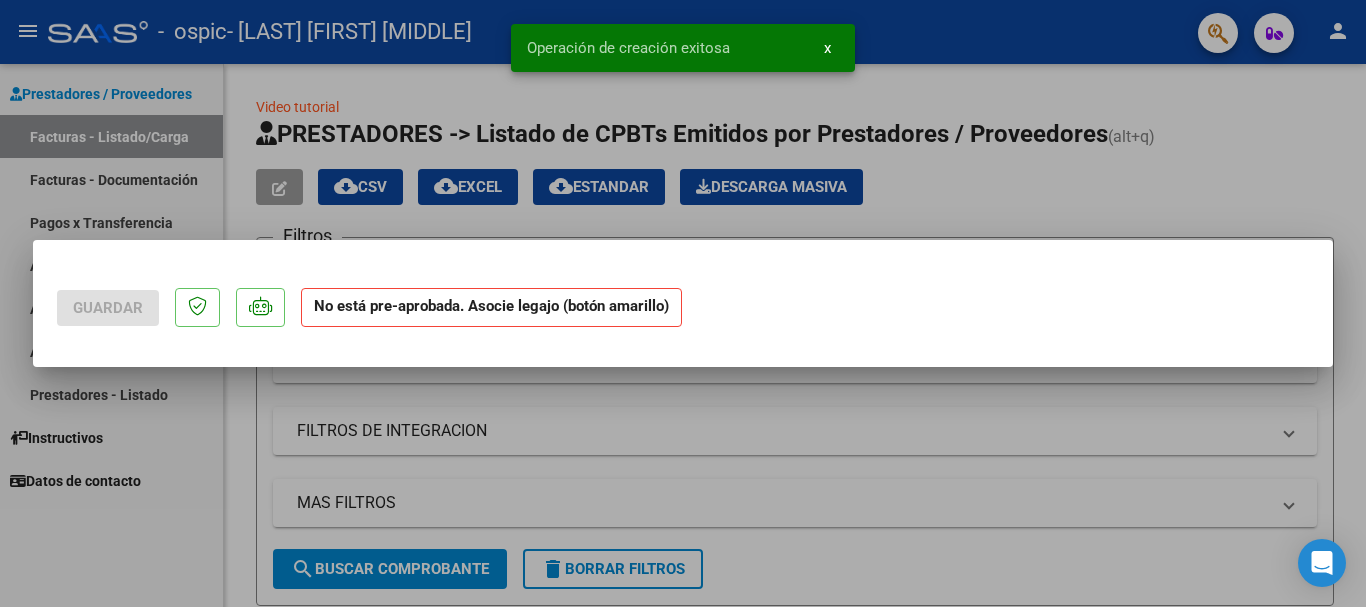 scroll, scrollTop: 0, scrollLeft: 0, axis: both 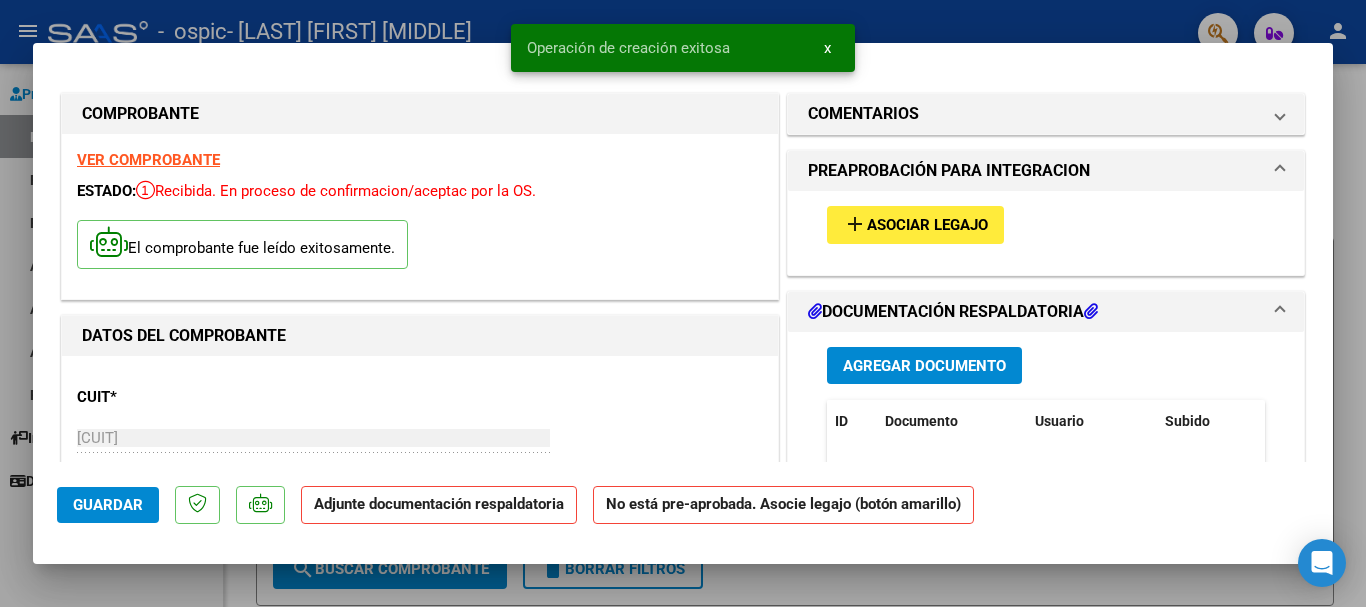 click on "Asociar Legajo" at bounding box center [927, 226] 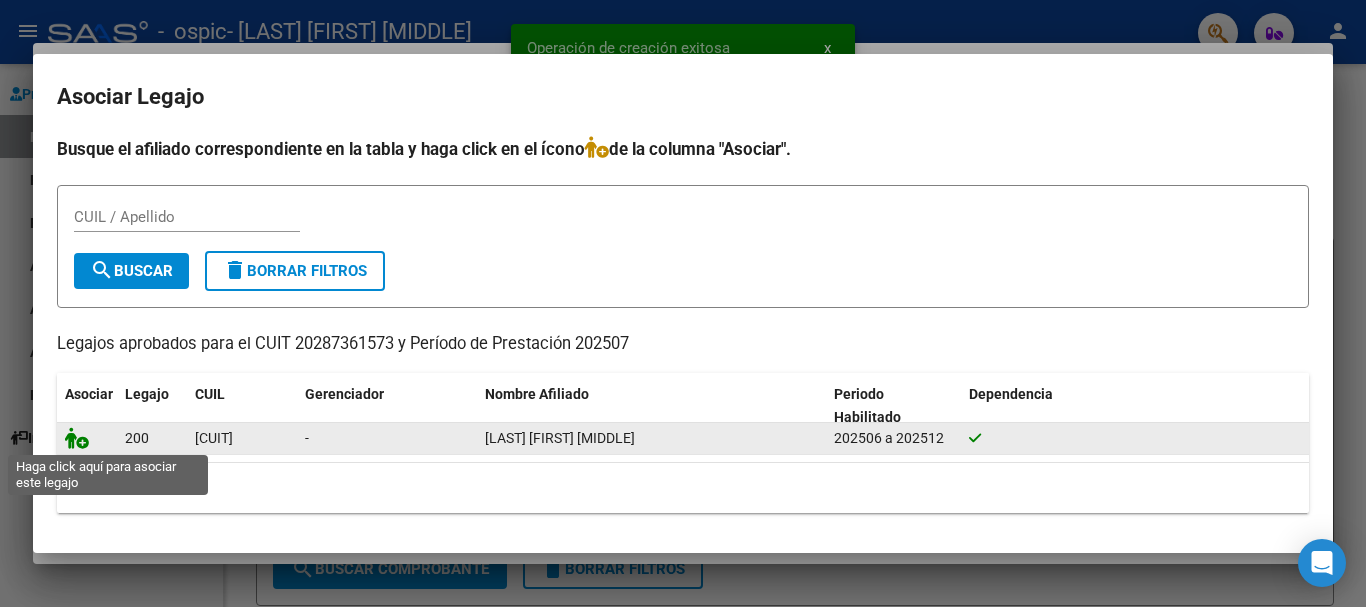 click 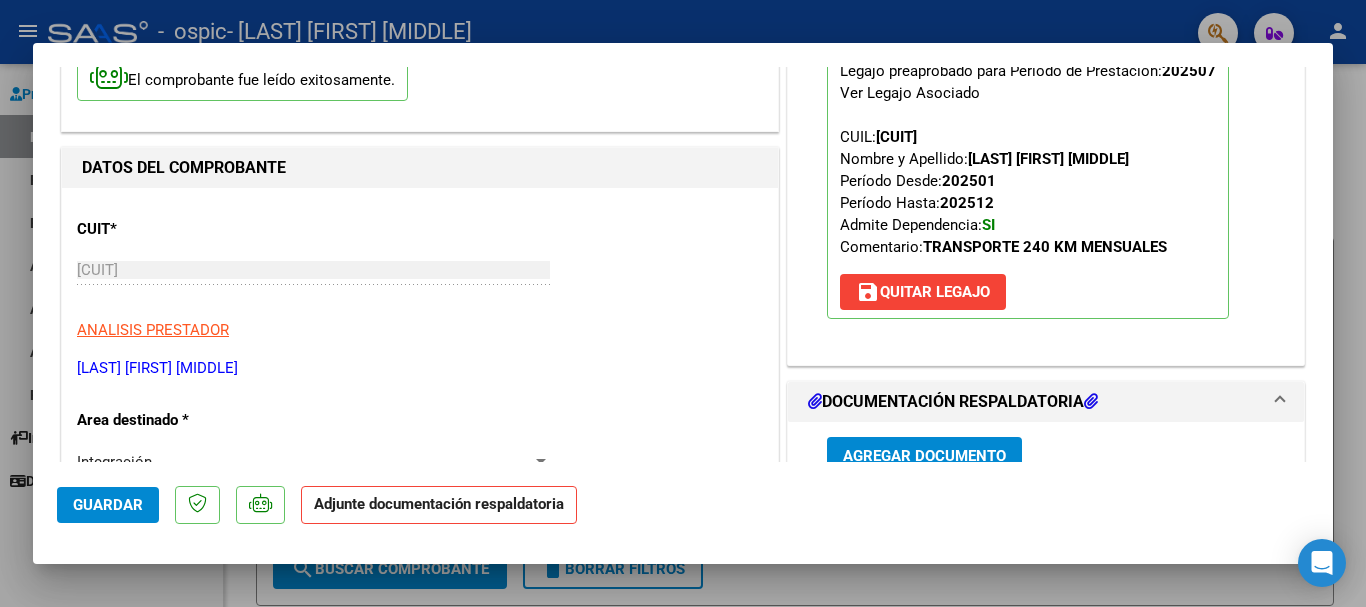 scroll, scrollTop: 200, scrollLeft: 0, axis: vertical 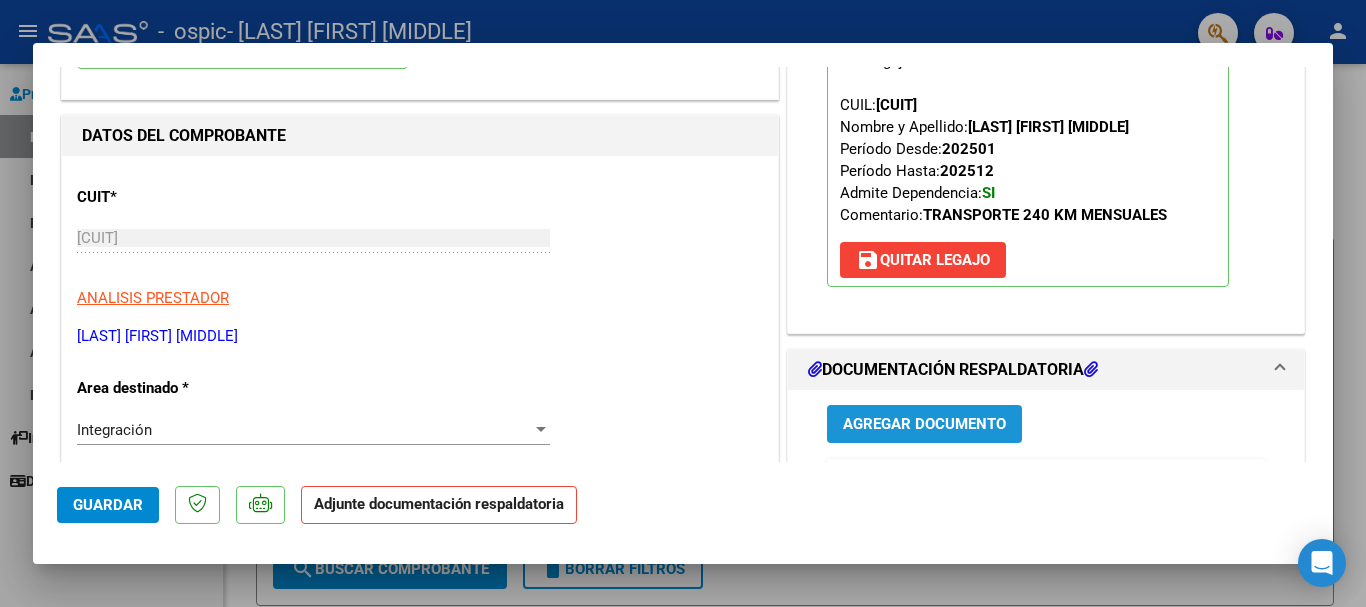 click on "Agregar Documento" at bounding box center [924, 425] 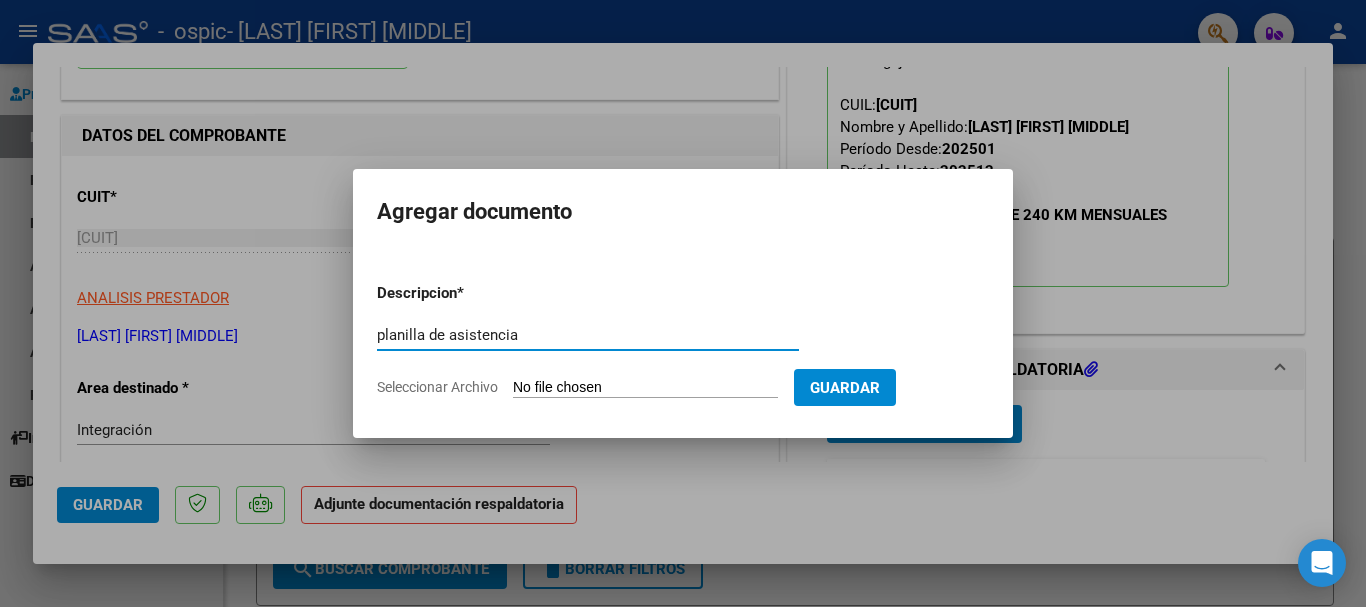 type on "planilla de asistencia" 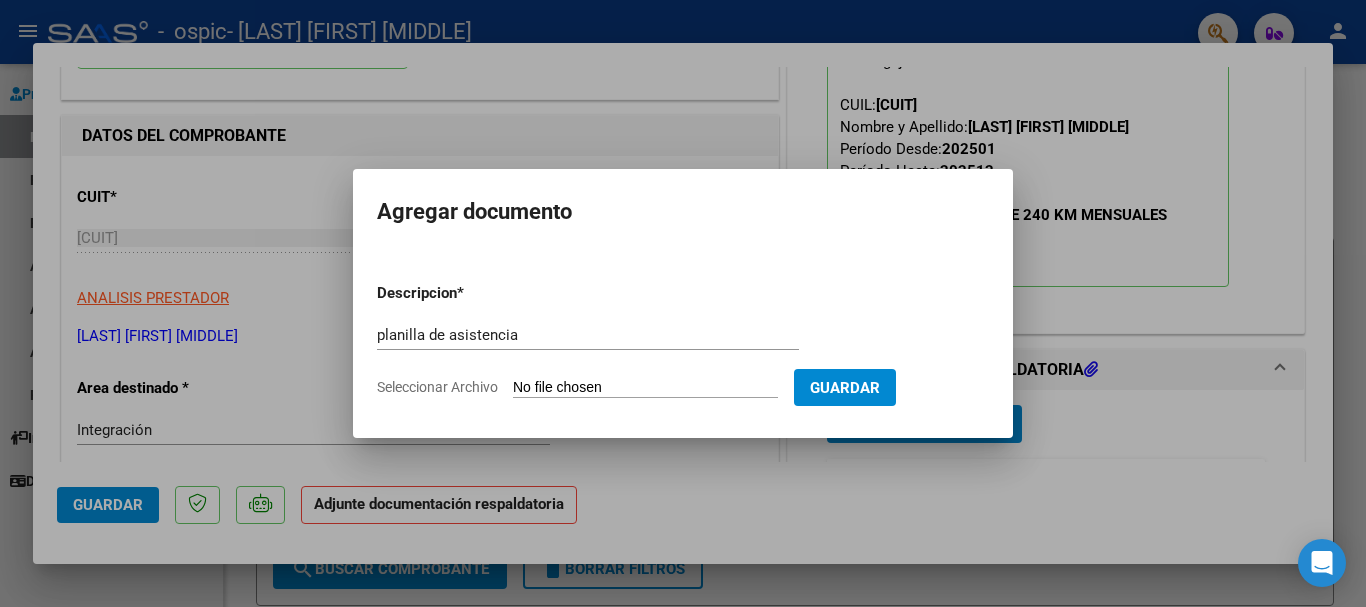 click on "Seleccionar Archivo" at bounding box center (645, 388) 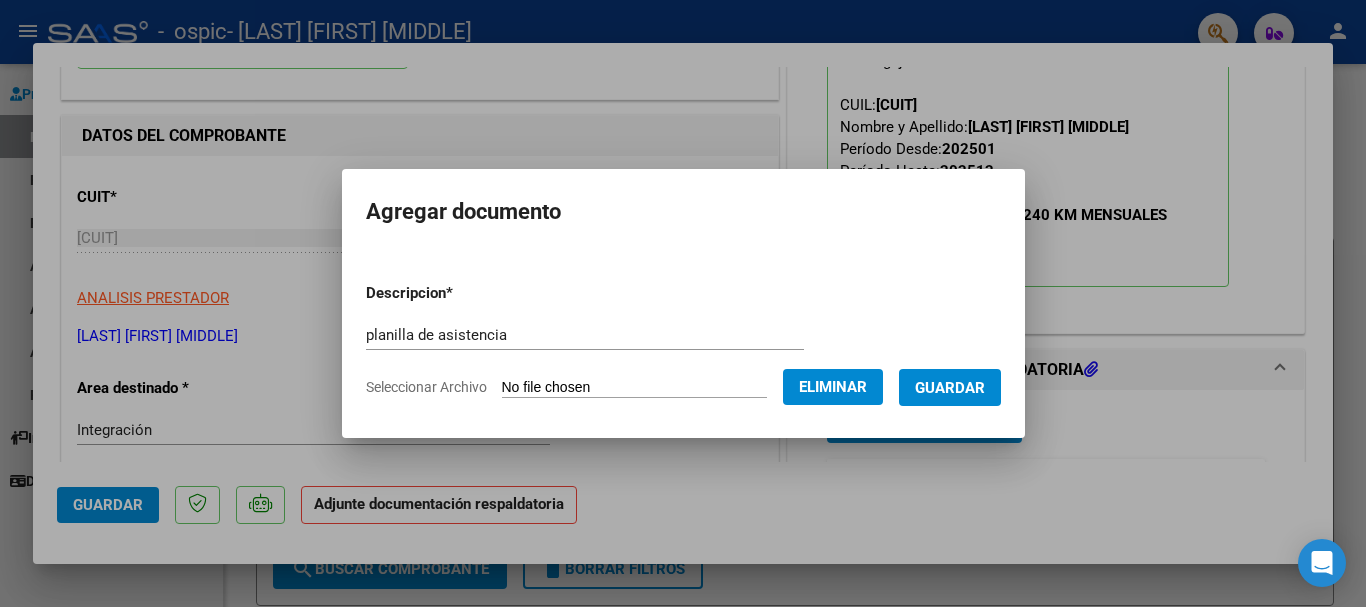 click on "Guardar" at bounding box center (950, 388) 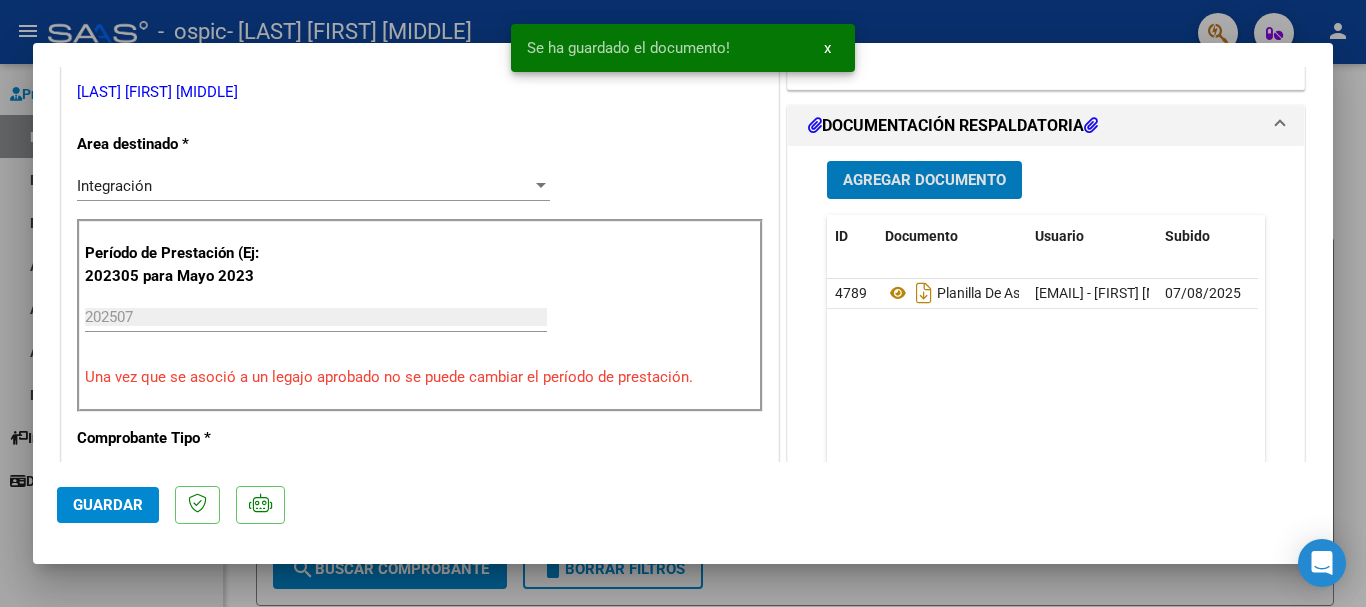 scroll, scrollTop: 500, scrollLeft: 0, axis: vertical 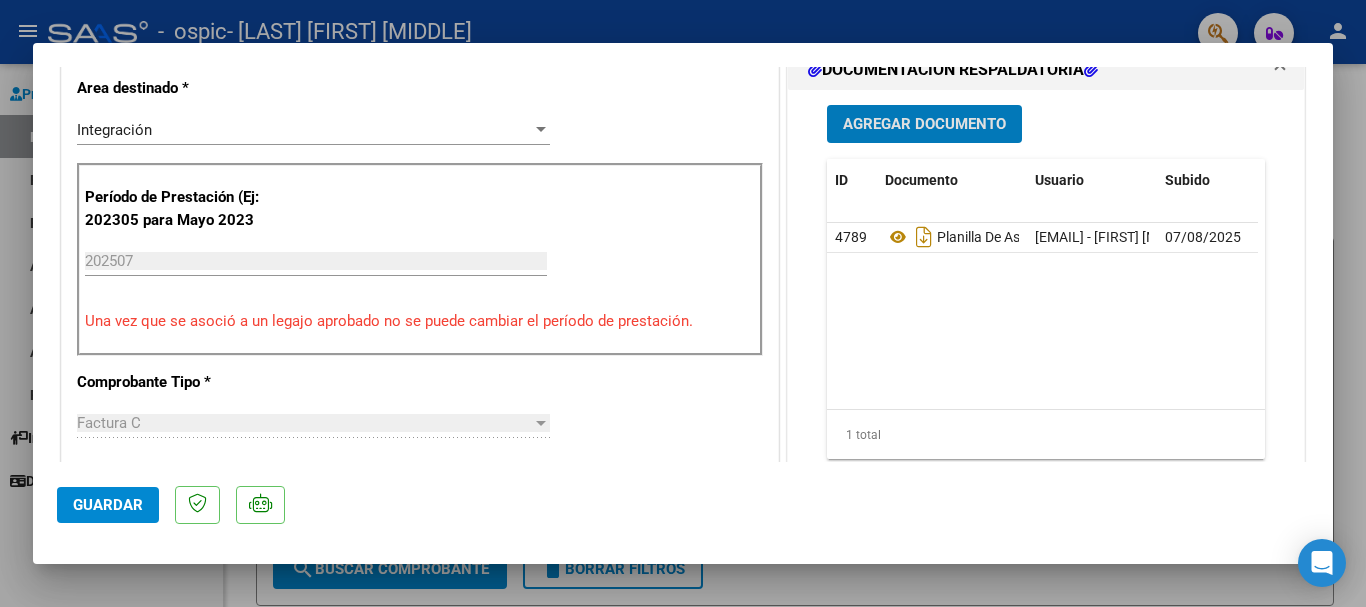 click on "Guardar" 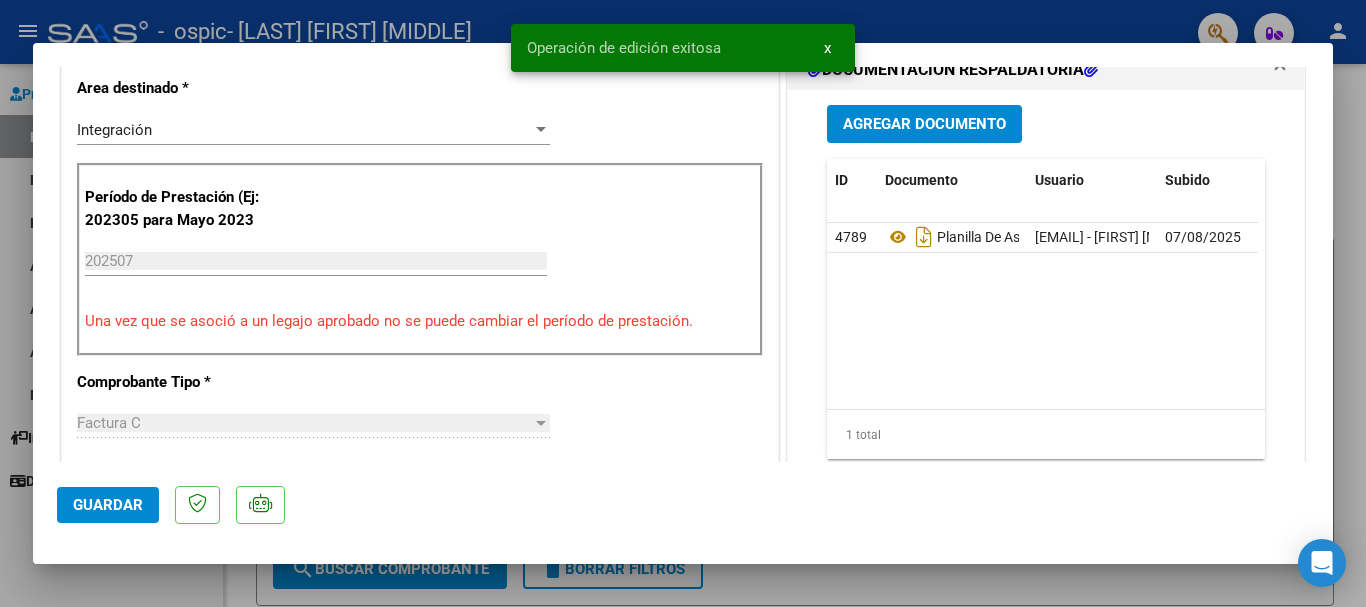click on "x" at bounding box center [827, 48] 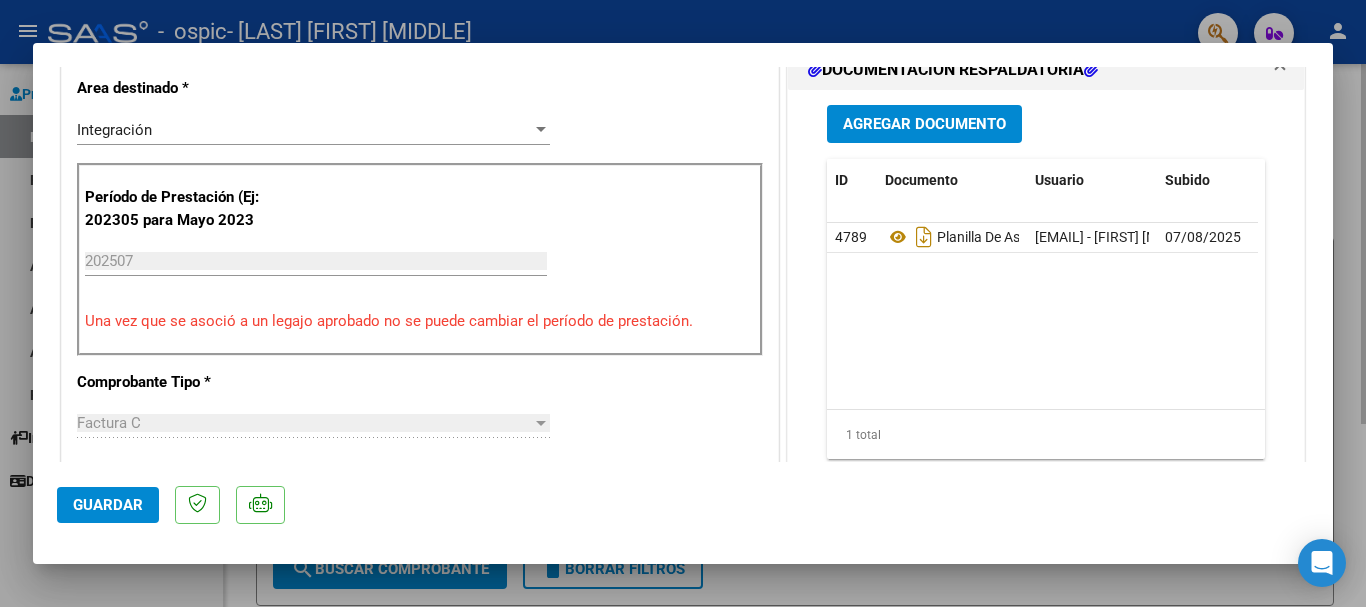 click at bounding box center (683, 303) 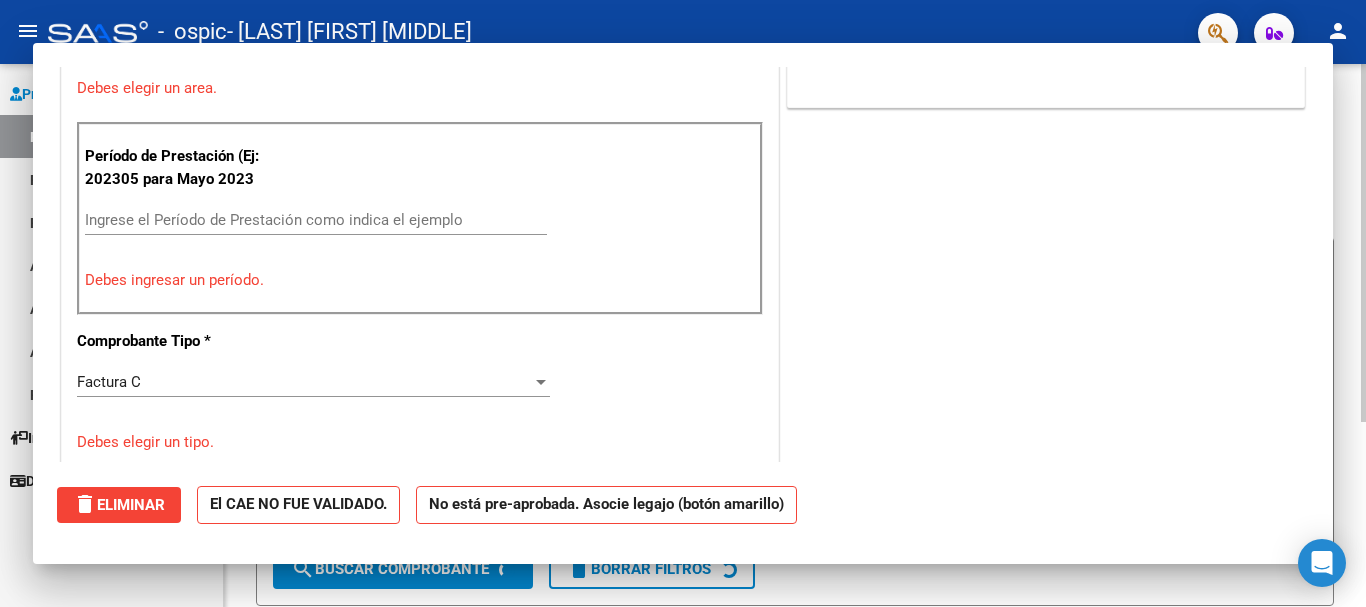 scroll, scrollTop: 0, scrollLeft: 0, axis: both 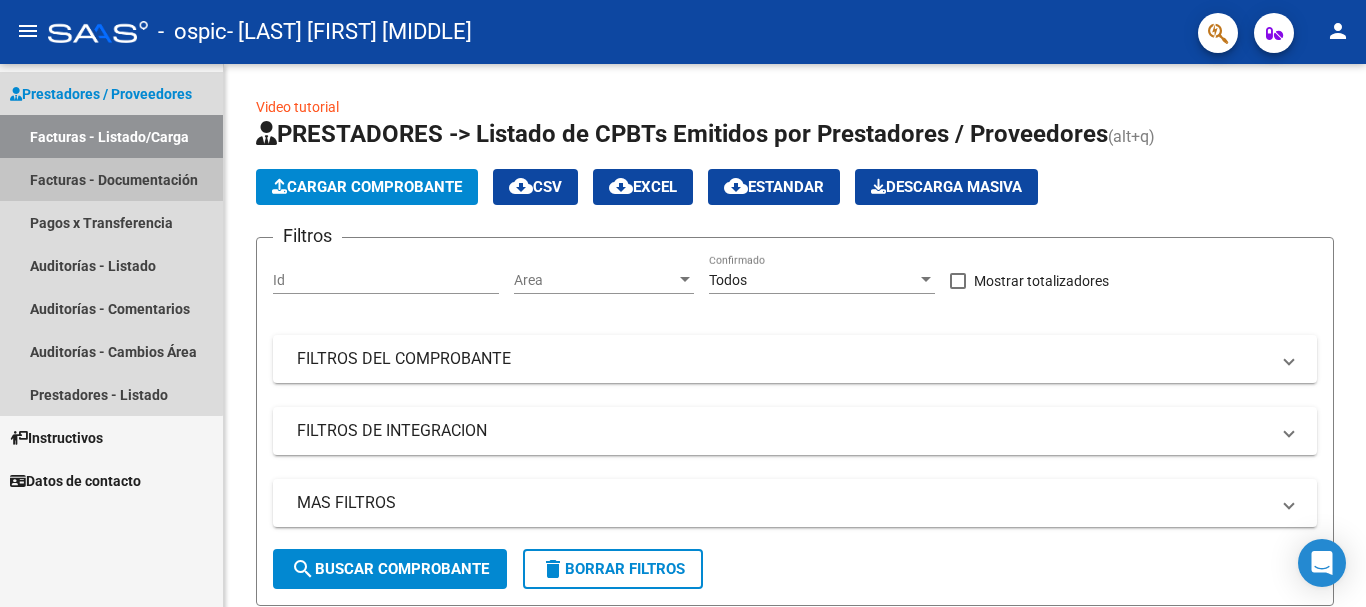 click on "Facturas - Documentación" at bounding box center (111, 179) 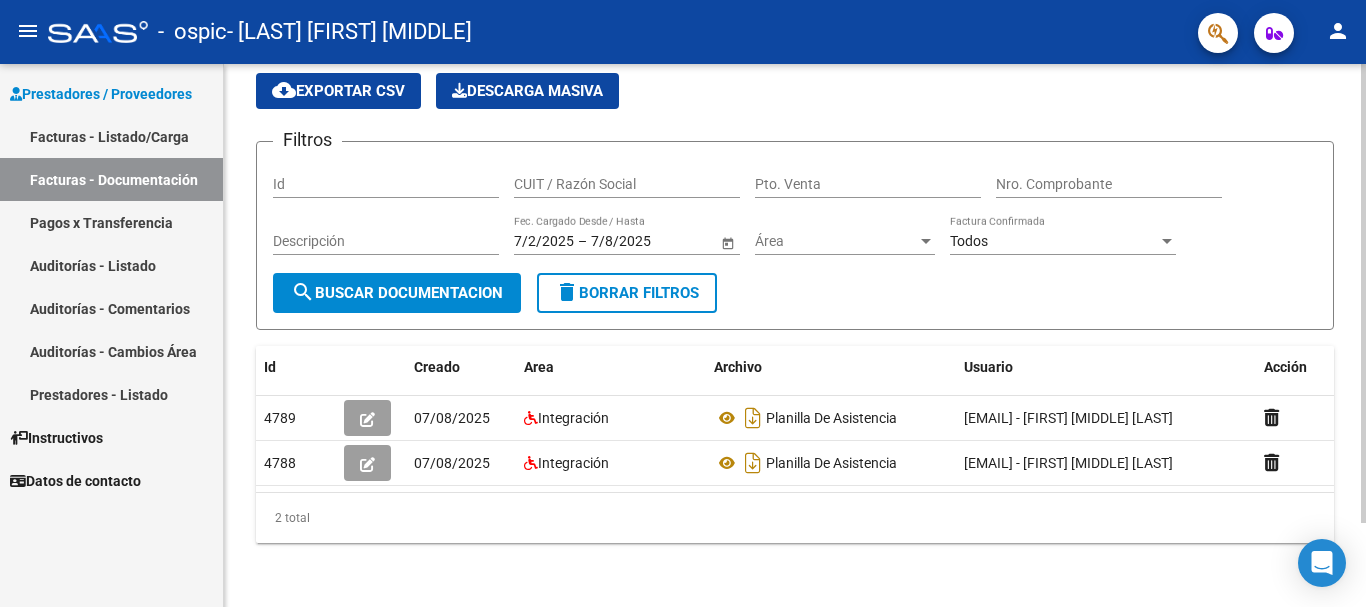 scroll, scrollTop: 0, scrollLeft: 0, axis: both 